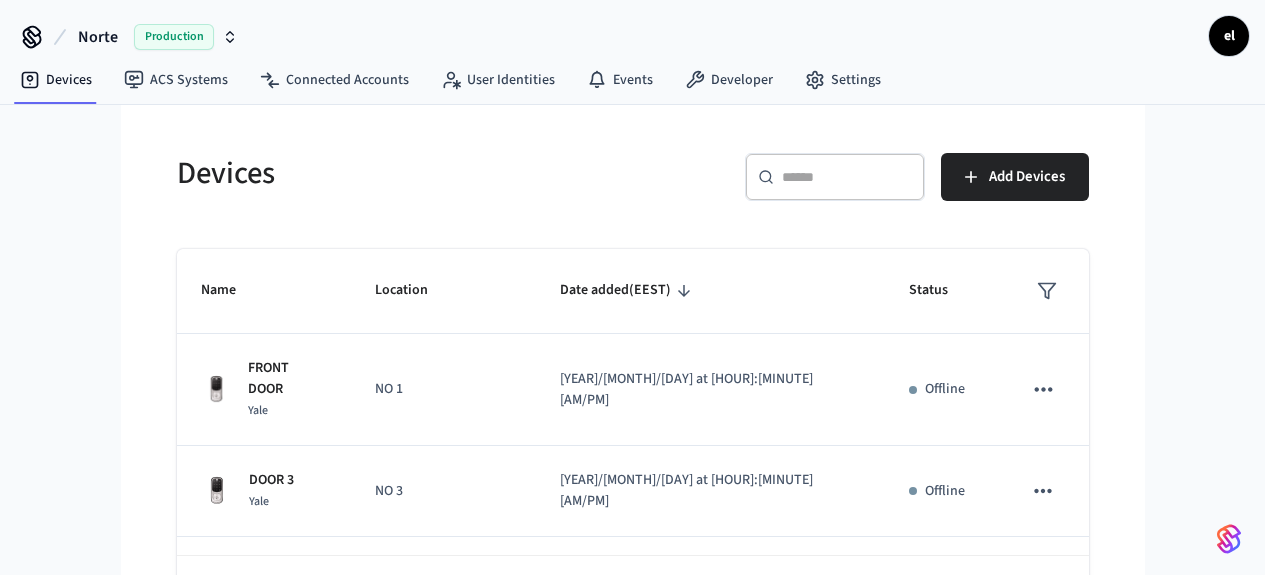 scroll, scrollTop: 0, scrollLeft: 0, axis: both 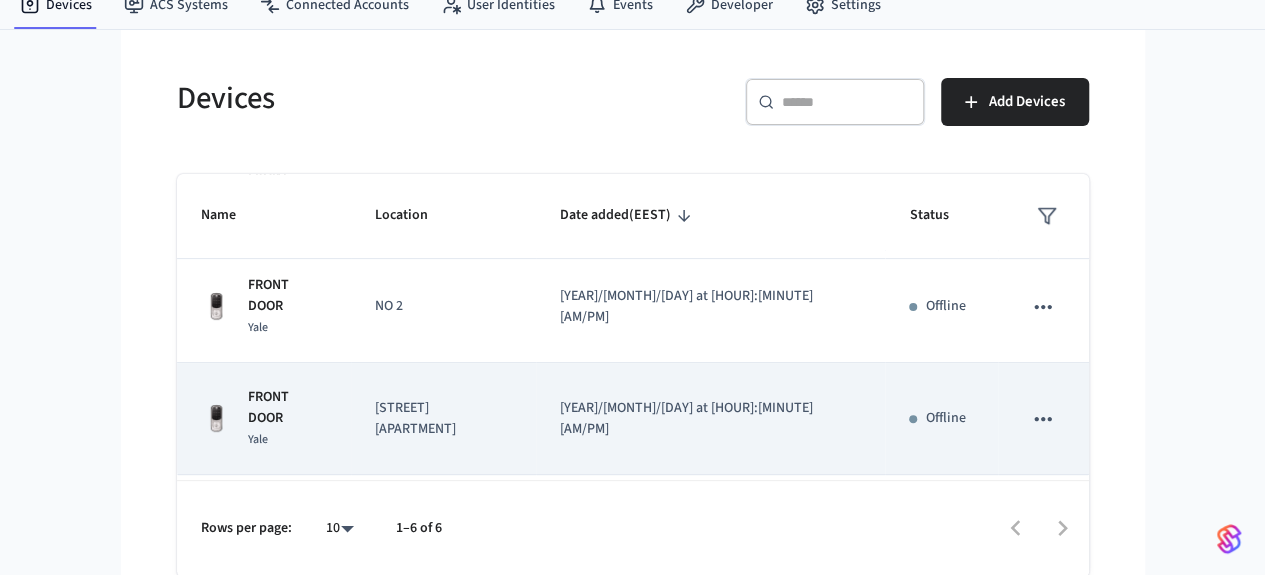 click on "Offline" at bounding box center [941, 419] 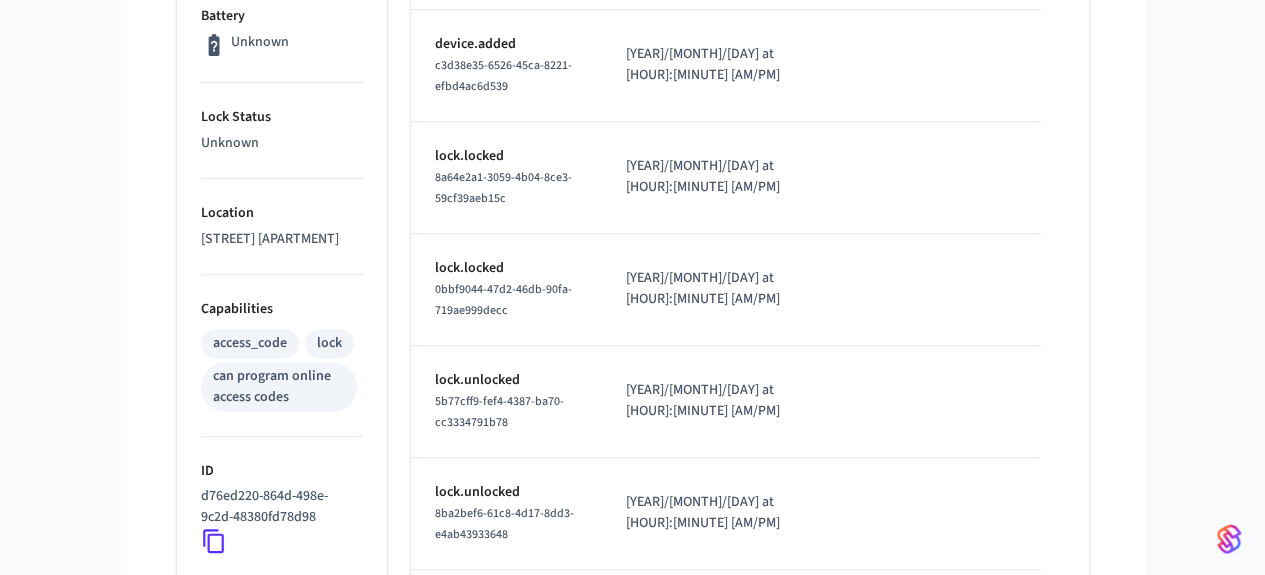 scroll, scrollTop: 548, scrollLeft: 0, axis: vertical 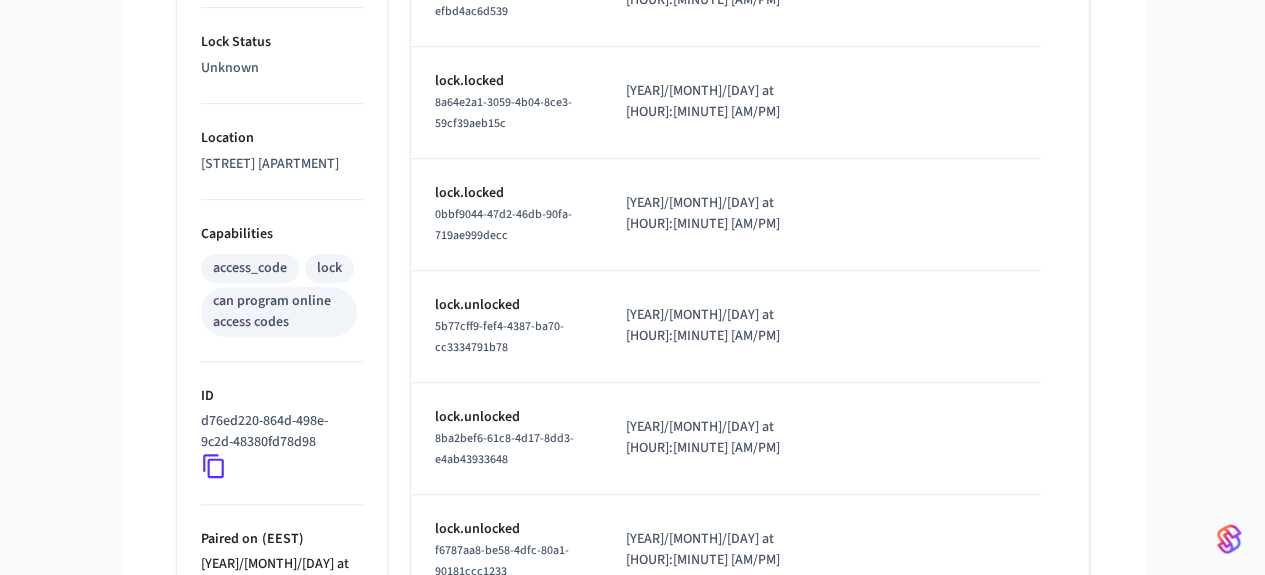 click on "can program online access codes" at bounding box center [279, 312] 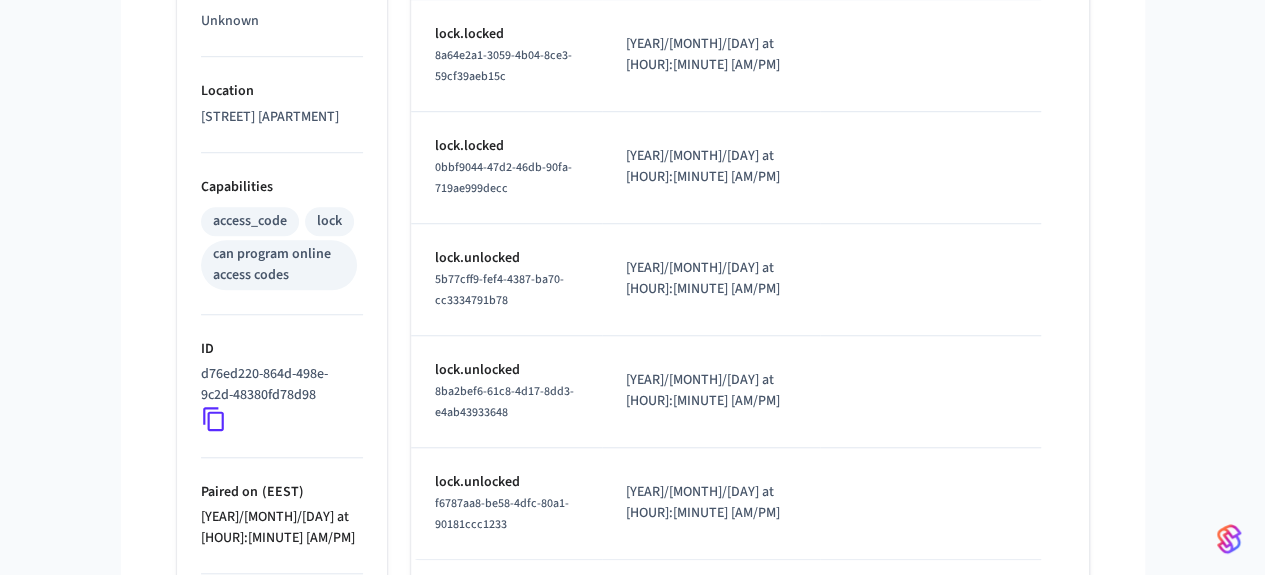 scroll, scrollTop: 663, scrollLeft: 0, axis: vertical 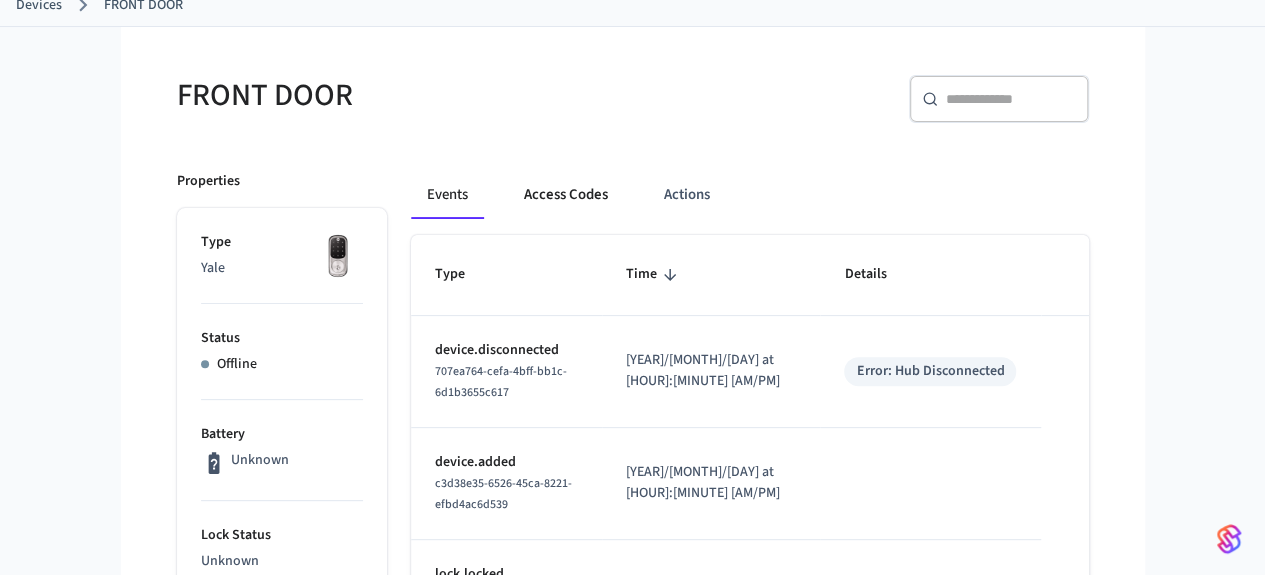 click on "Access Codes" at bounding box center [566, 195] 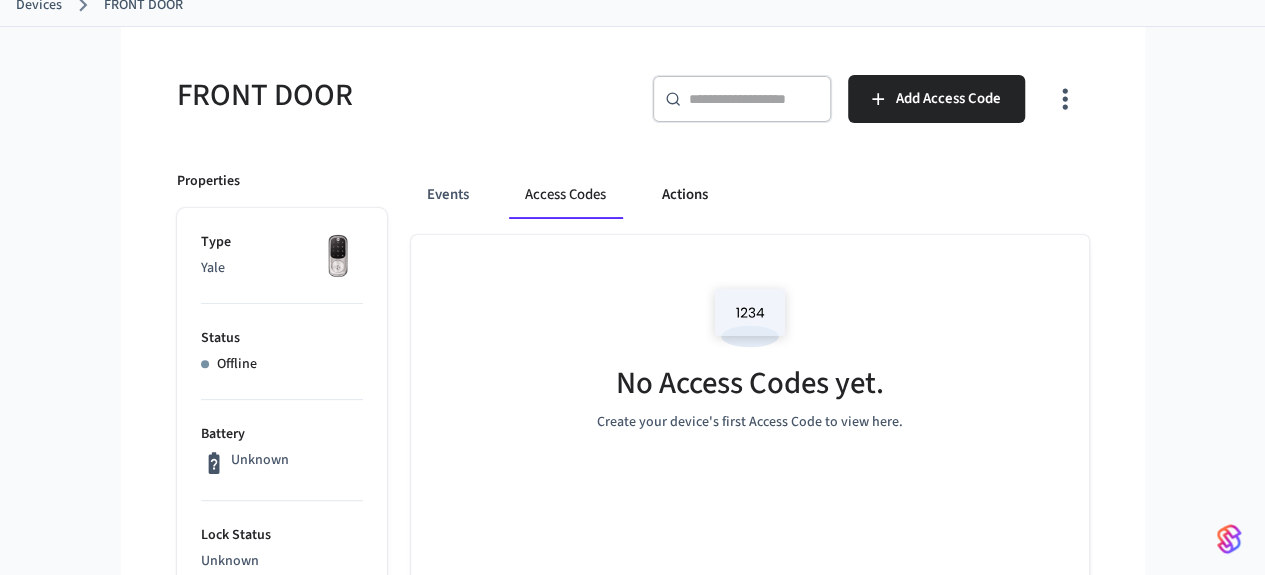click on "Actions" at bounding box center (685, 195) 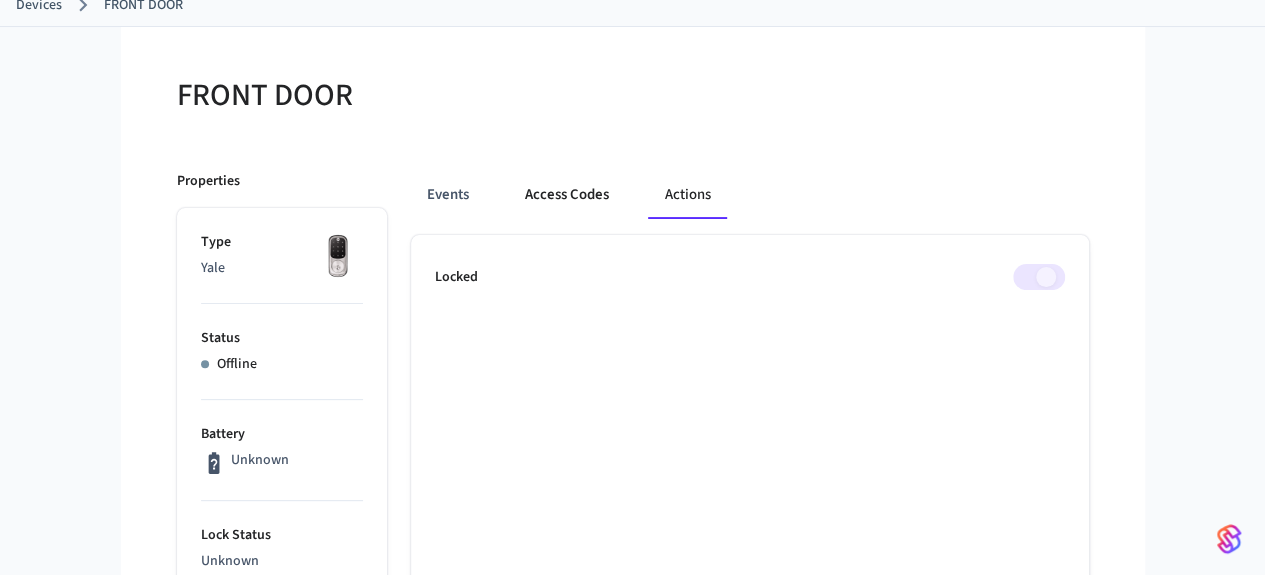 click on "Access Codes" at bounding box center (567, 195) 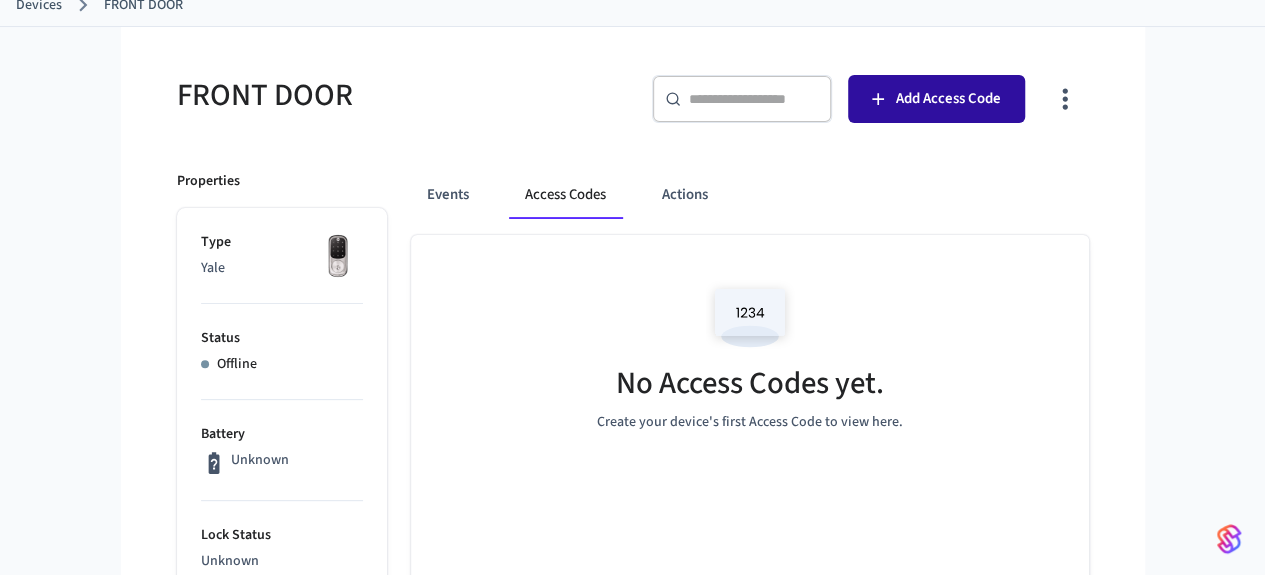 click on "Add Access Code" at bounding box center [948, 99] 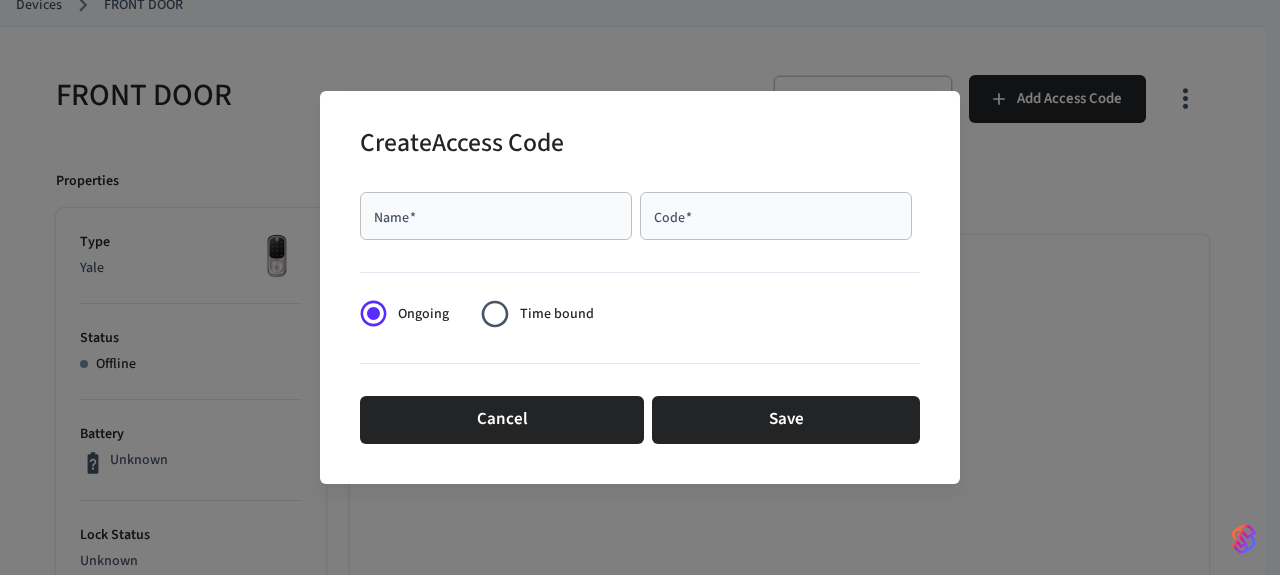 click on "Name   *" at bounding box center (496, 216) 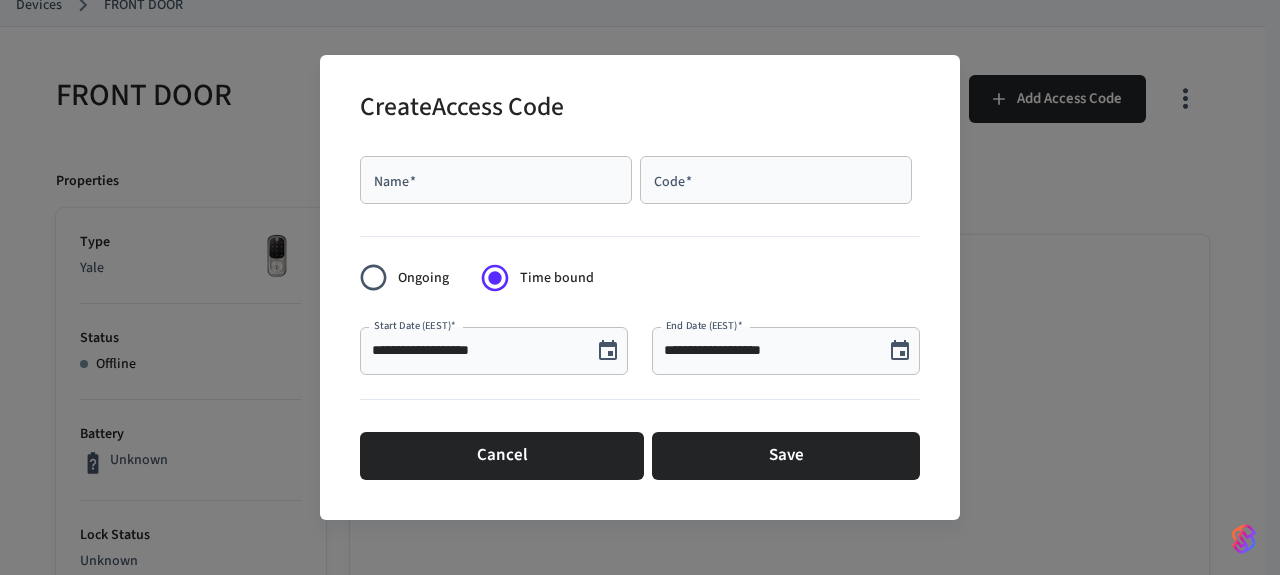 click on "Name   *" at bounding box center [496, 180] 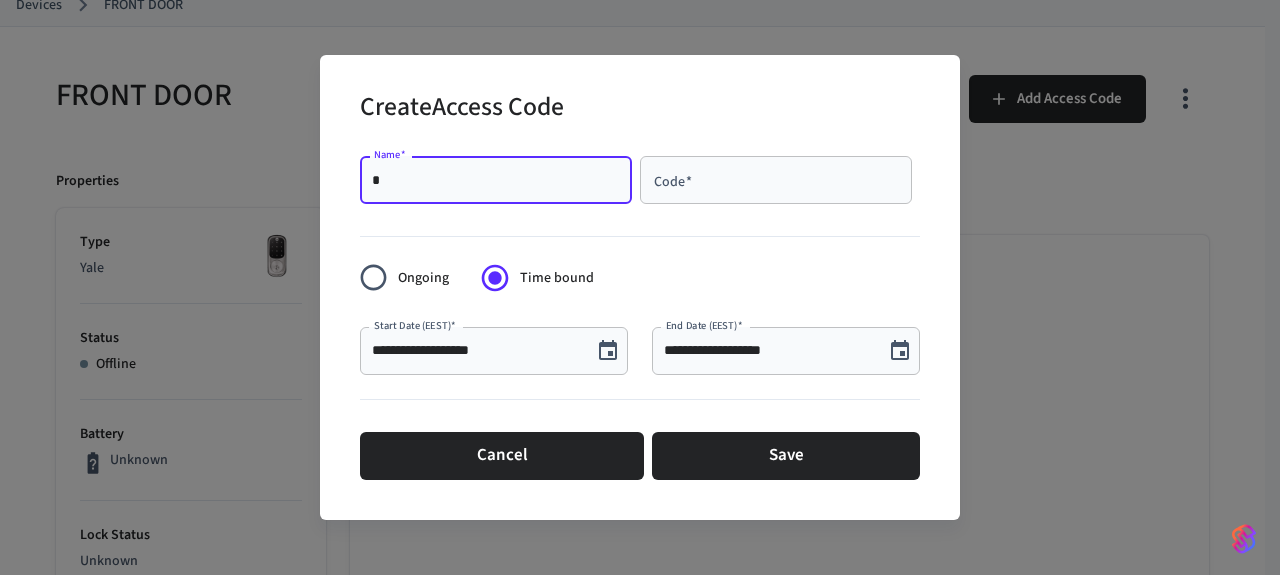 type on "*" 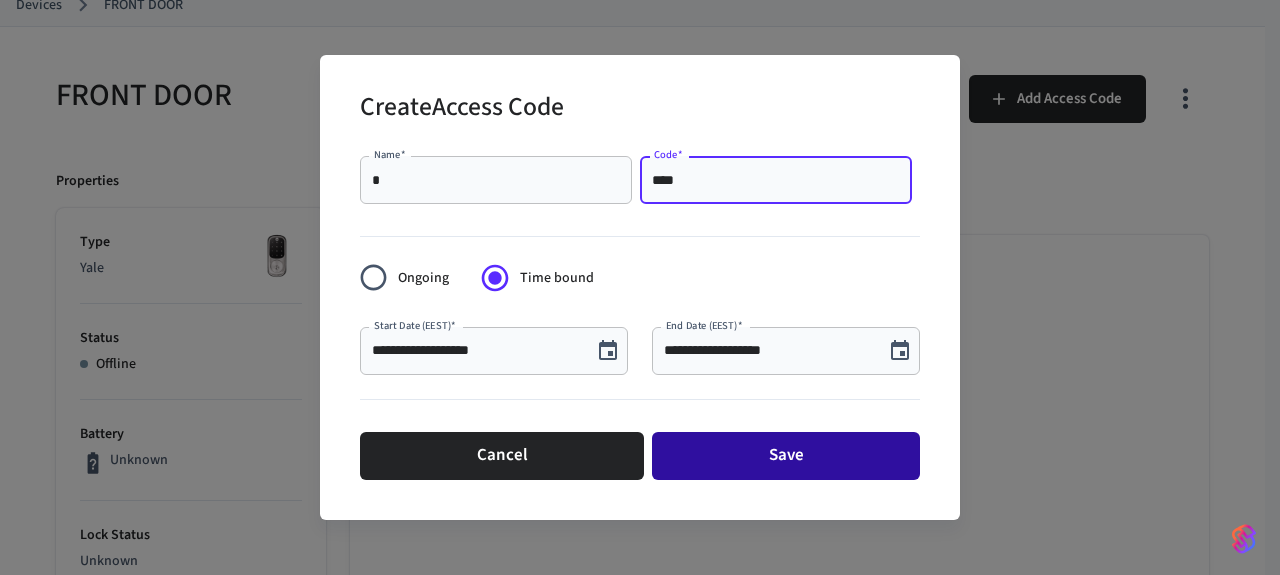 type on "****" 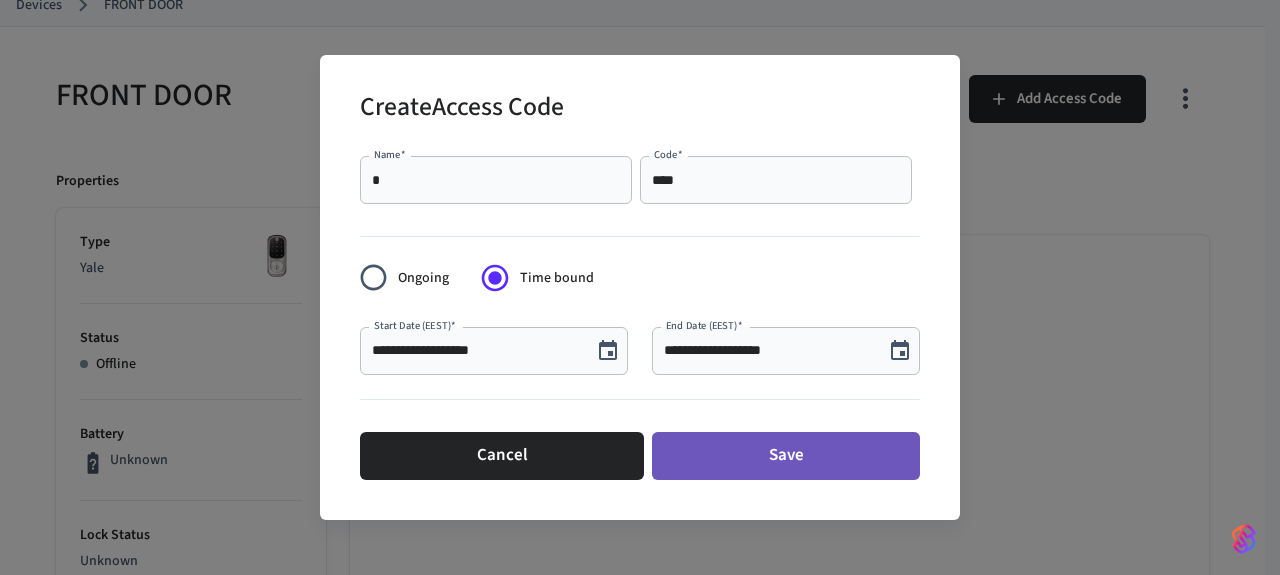 click on "Save" at bounding box center (786, 456) 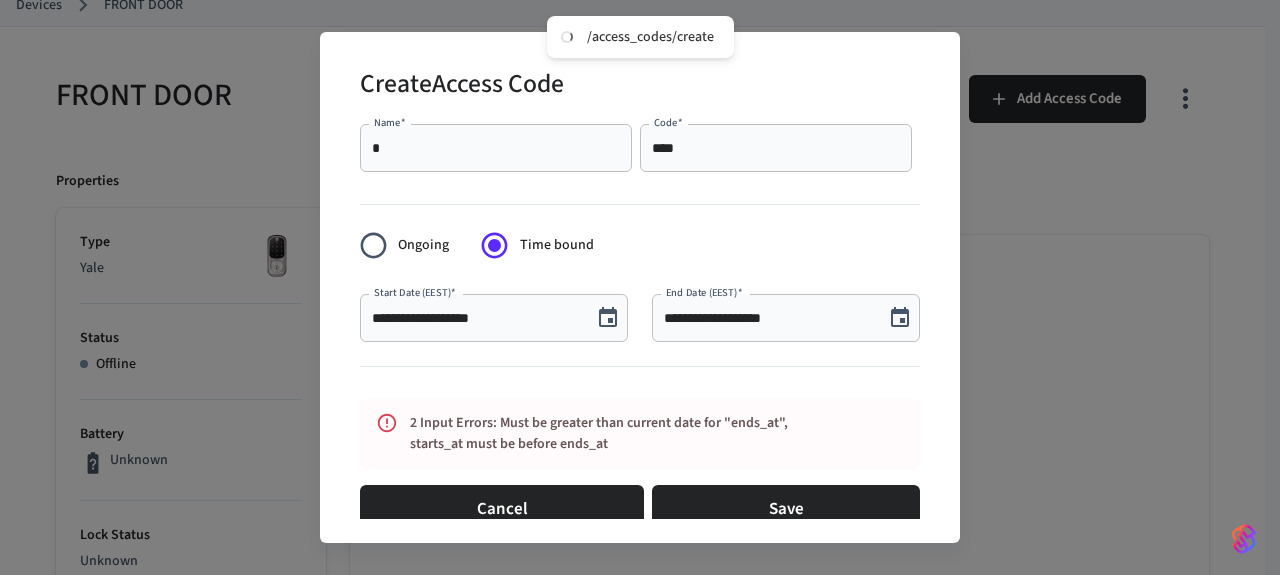scroll, scrollTop: 16, scrollLeft: 0, axis: vertical 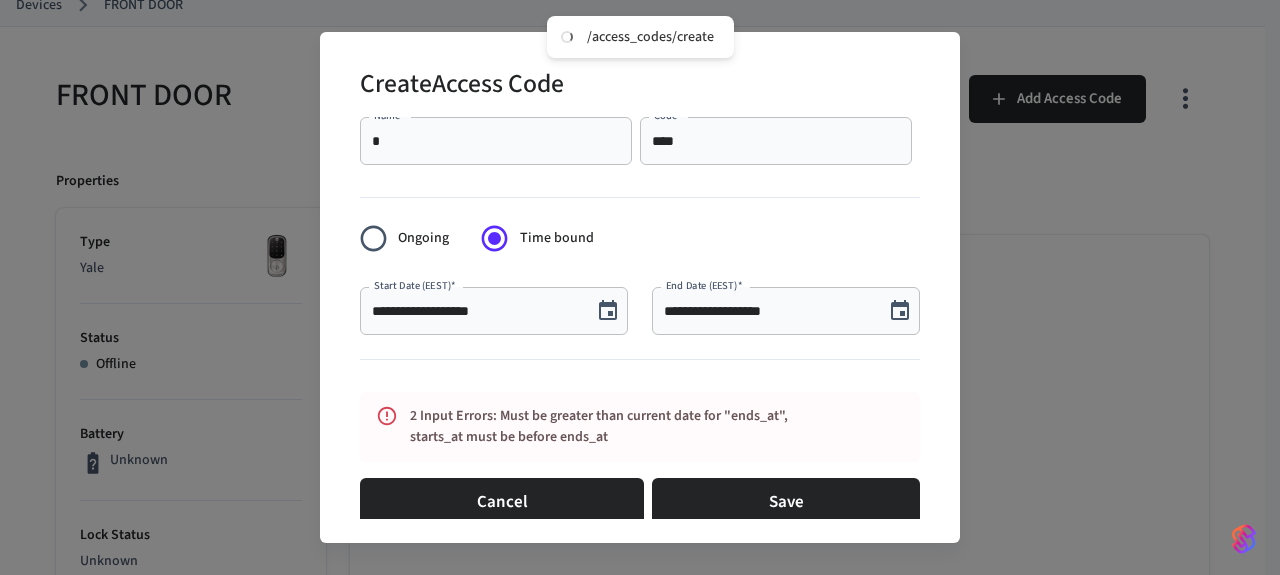 click 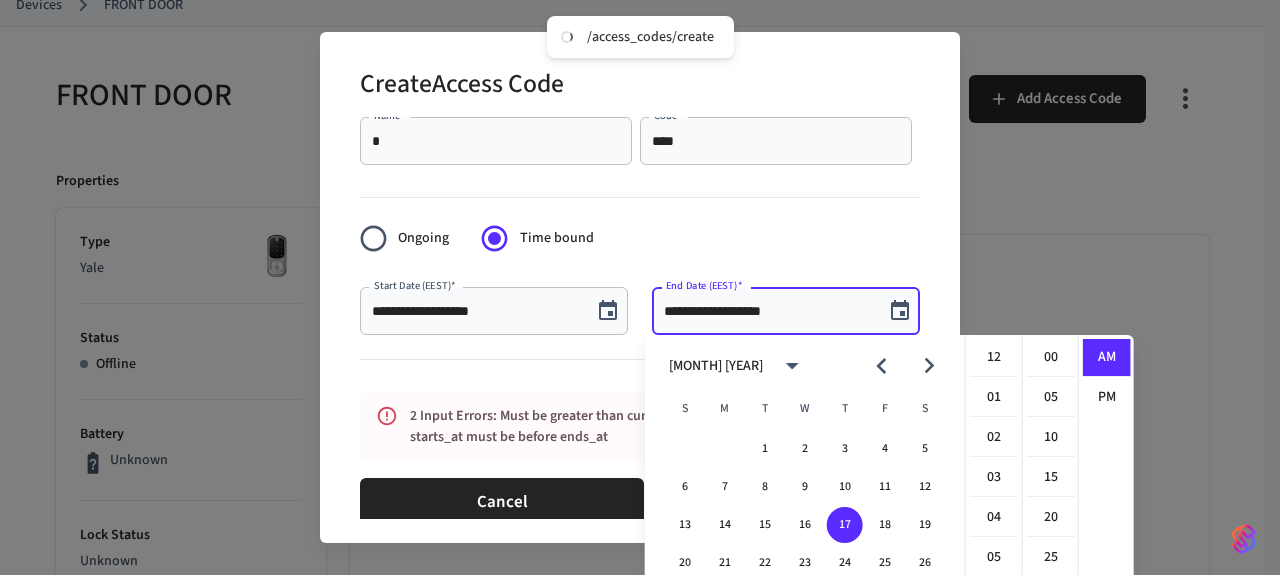 scroll, scrollTop: 397, scrollLeft: 0, axis: vertical 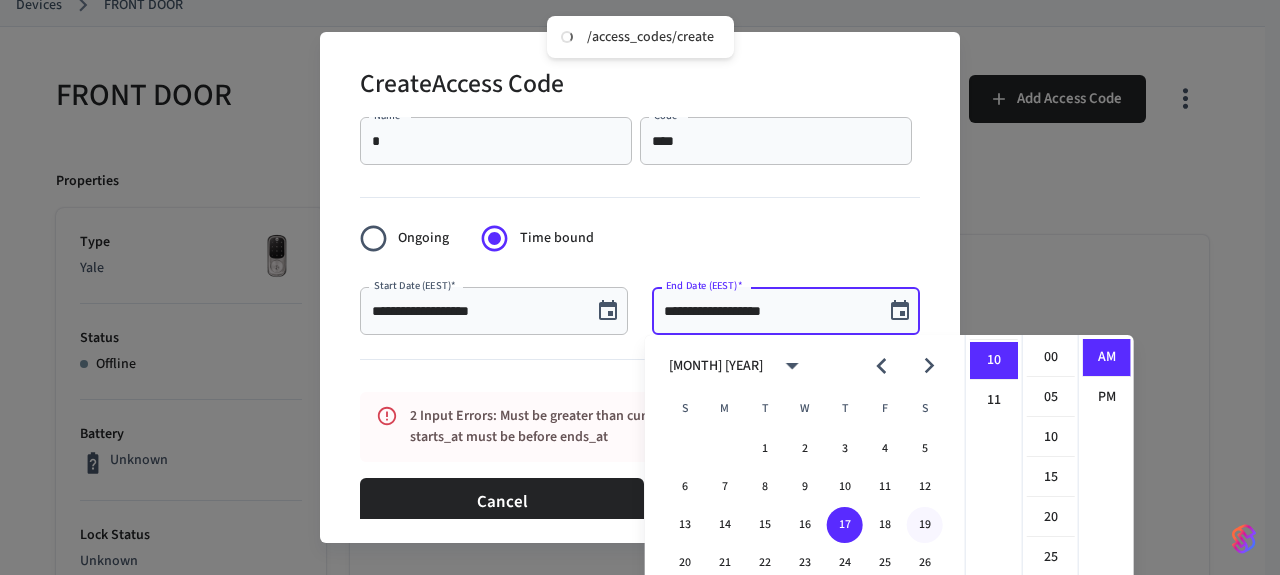 click on "19" at bounding box center (925, 525) 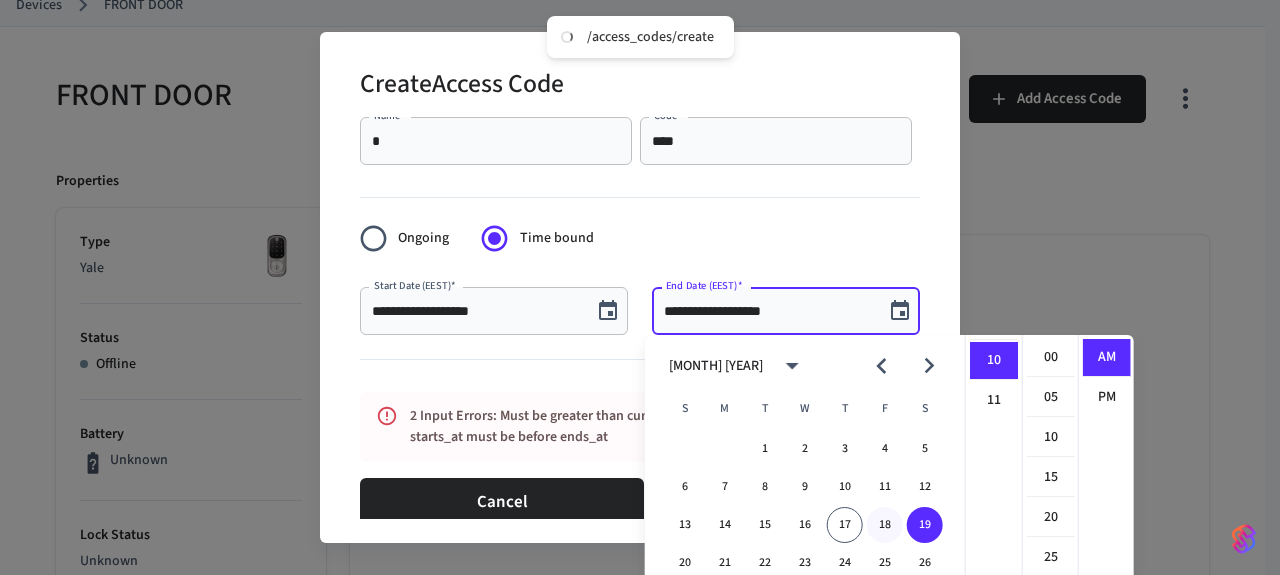 type on "**********" 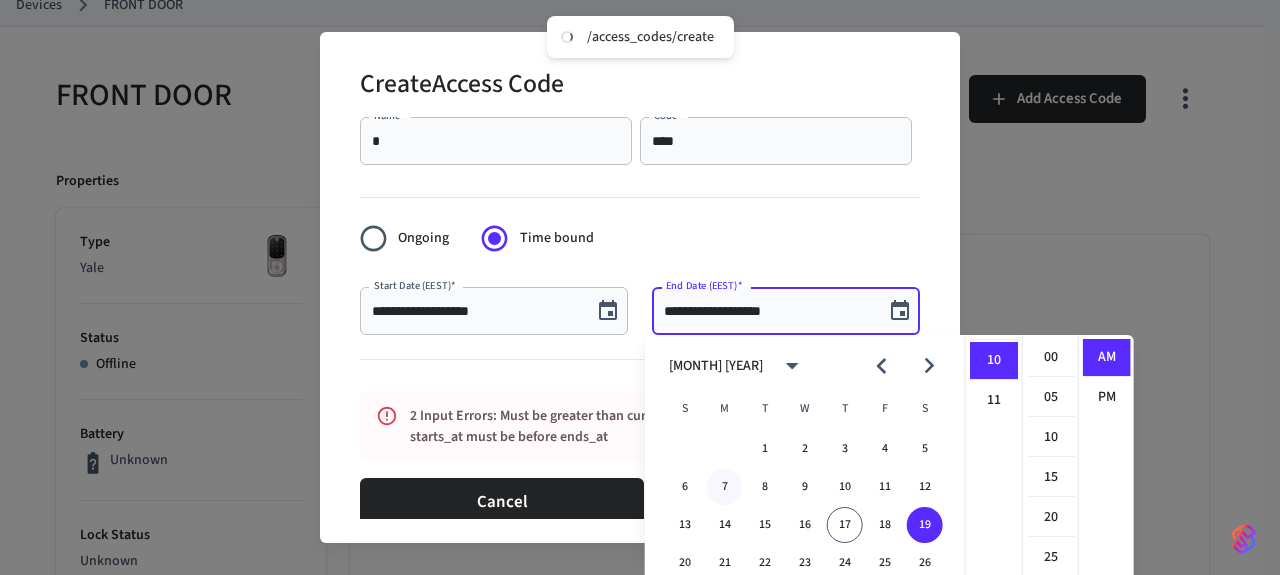 click at bounding box center (640, 363) 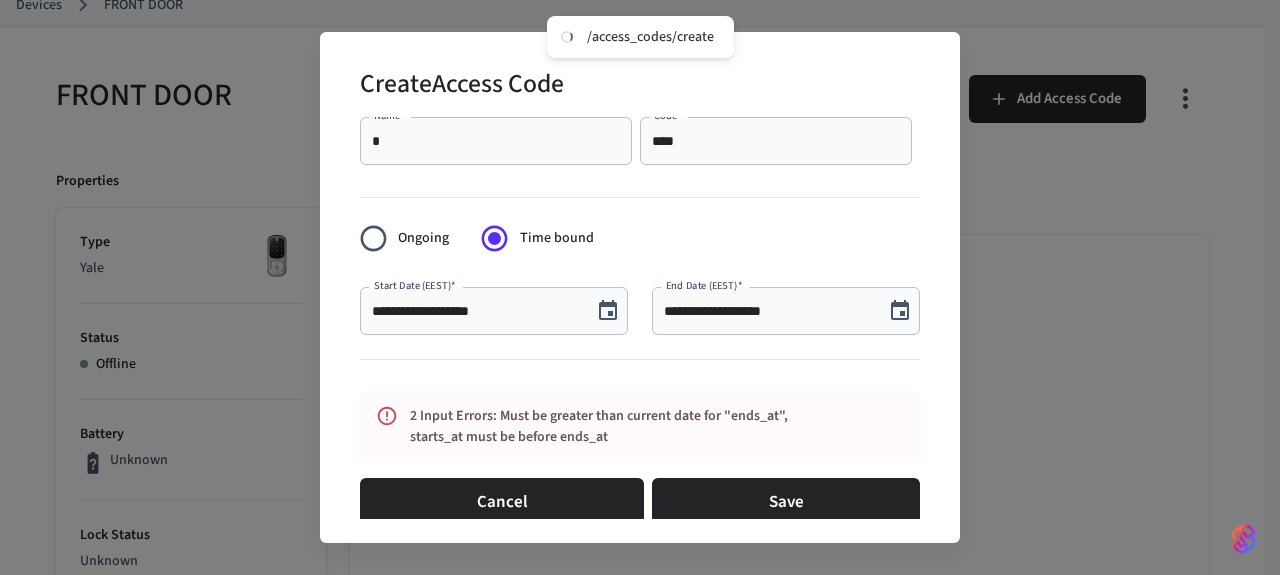 scroll, scrollTop: 279, scrollLeft: 0, axis: vertical 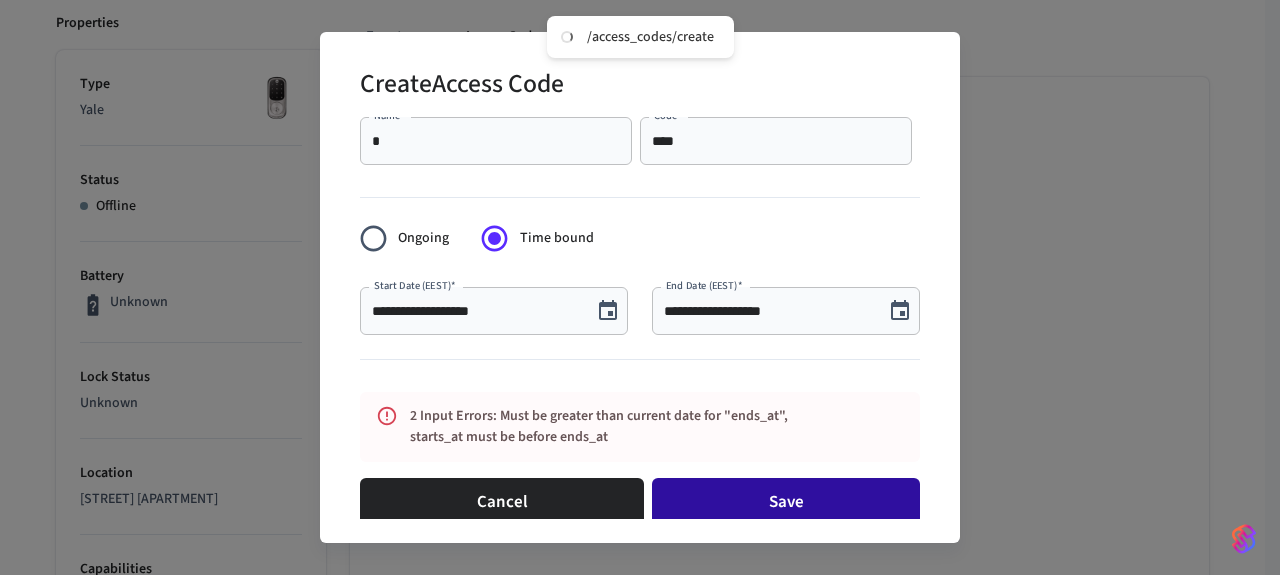 click on "Save" at bounding box center (786, 502) 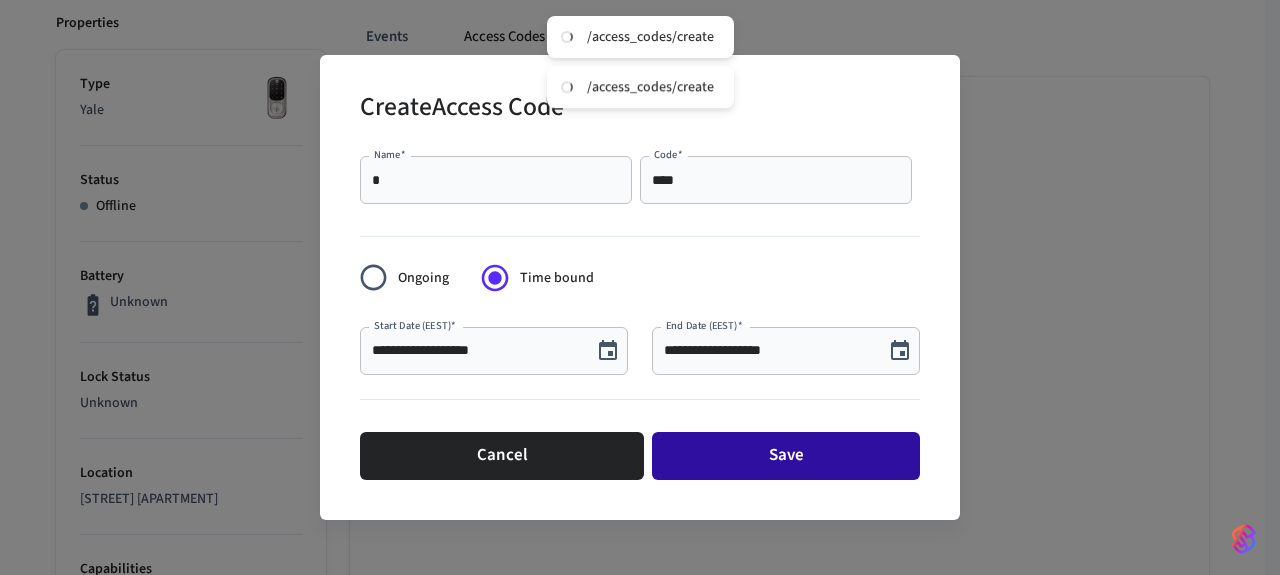 scroll, scrollTop: 0, scrollLeft: 0, axis: both 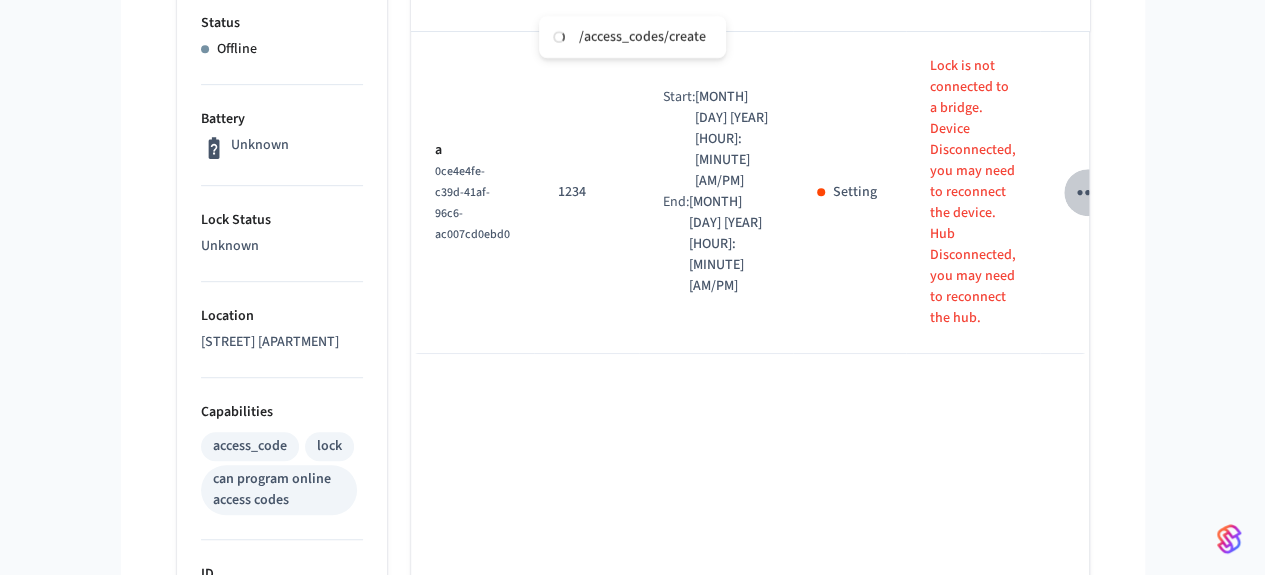click at bounding box center [1087, 192] 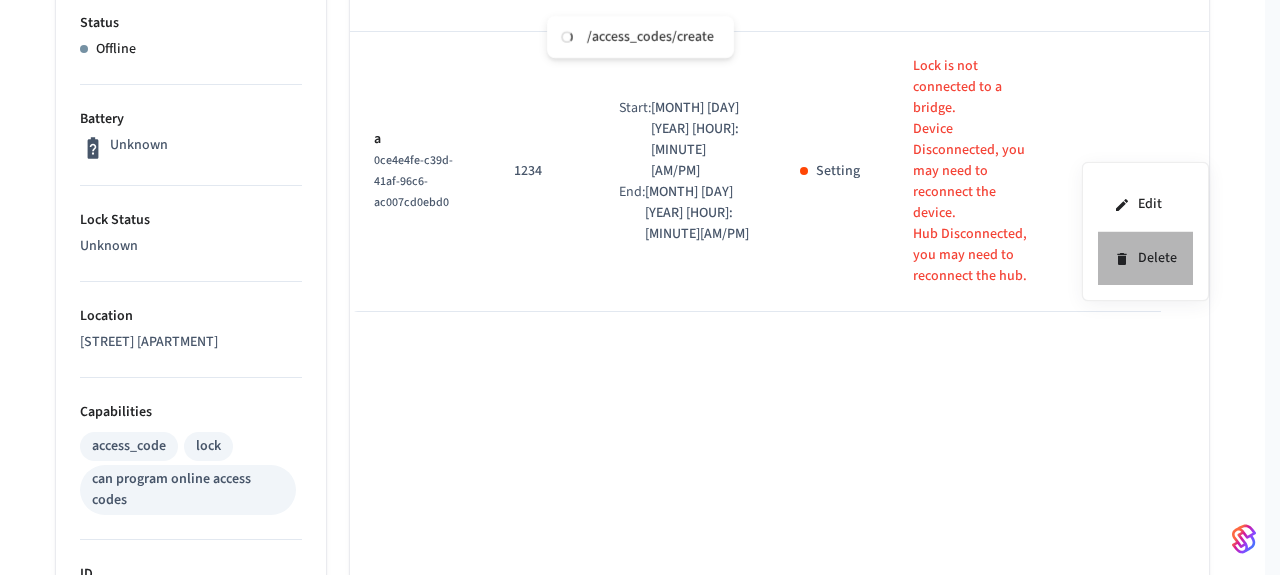 click on "Delete" at bounding box center [1145, 258] 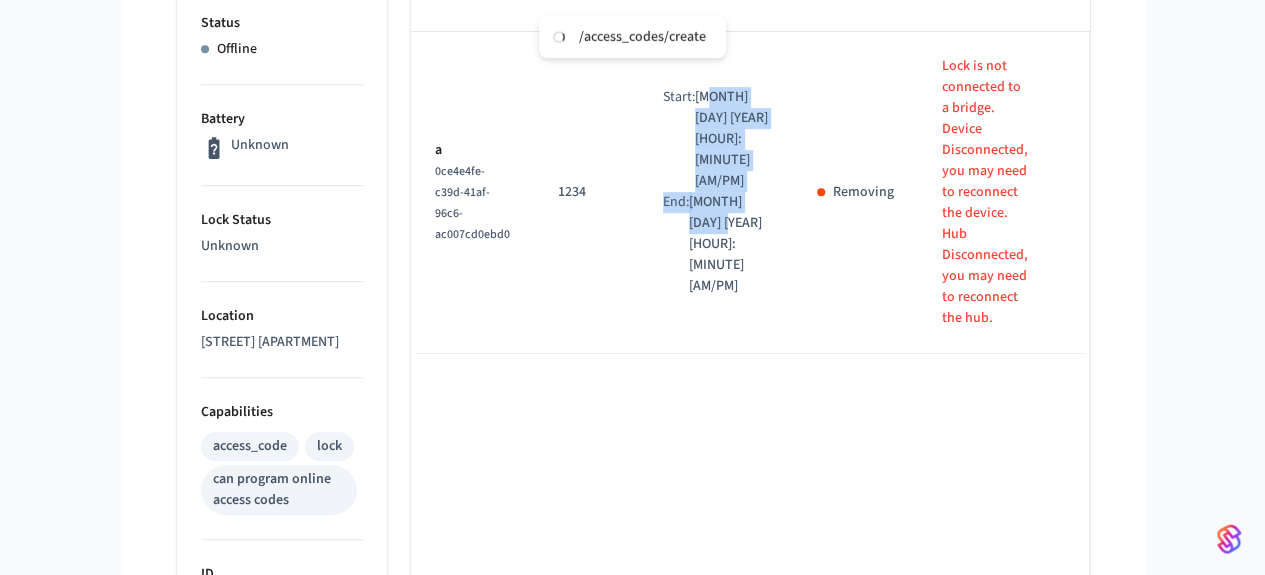 drag, startPoint x: 654, startPoint y: 196, endPoint x: 670, endPoint y: 76, distance: 121.061966 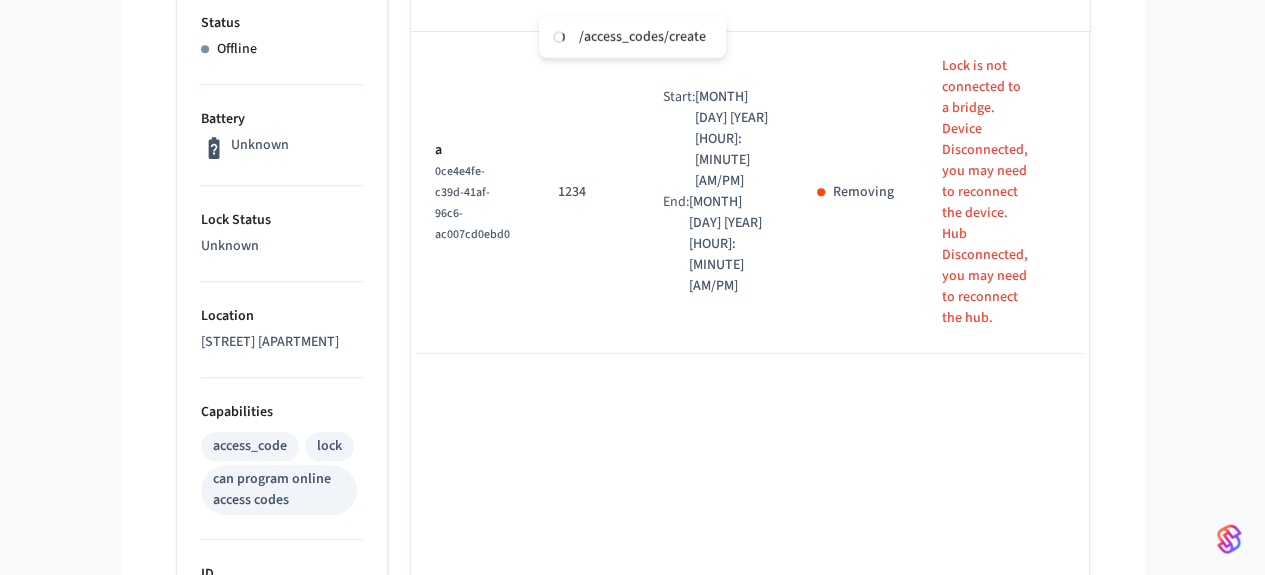 drag, startPoint x: 648, startPoint y: 269, endPoint x: 652, endPoint y: 307, distance: 38.209946 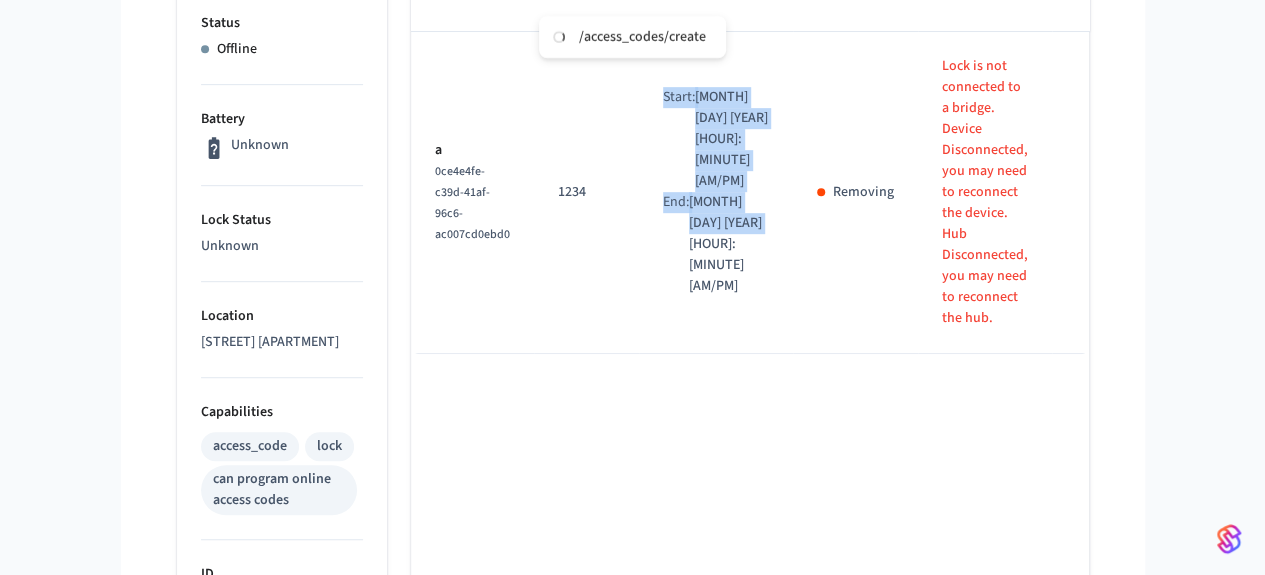 drag, startPoint x: 697, startPoint y: 197, endPoint x: 615, endPoint y: 90, distance: 134.80727 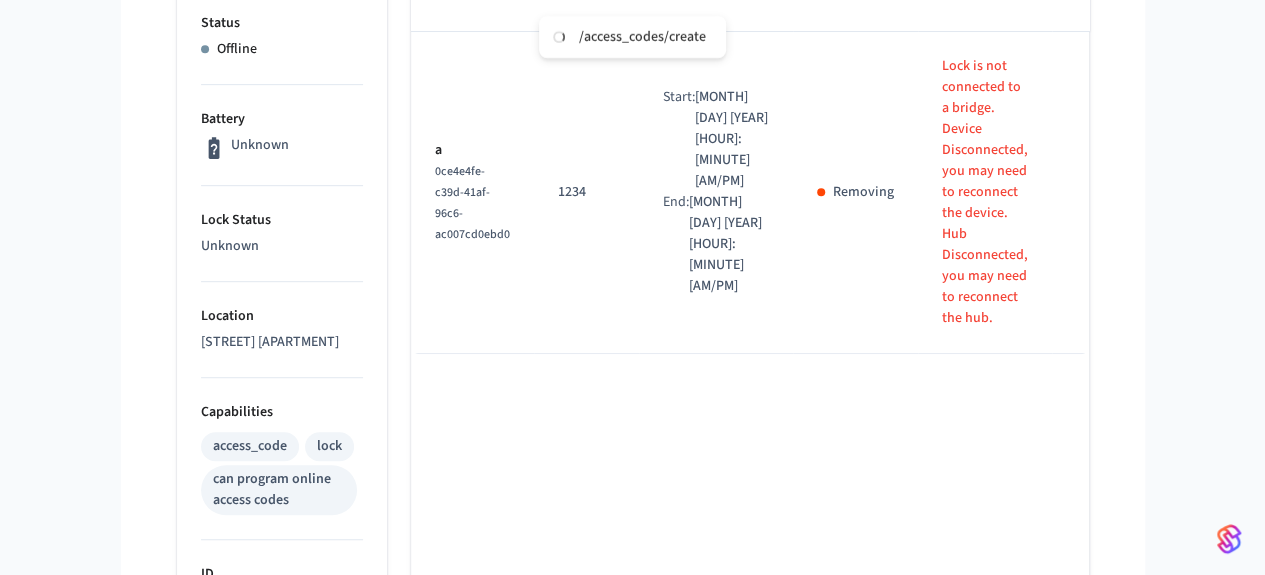 drag, startPoint x: 716, startPoint y: 261, endPoint x: 746, endPoint y: 359, distance: 102.48902 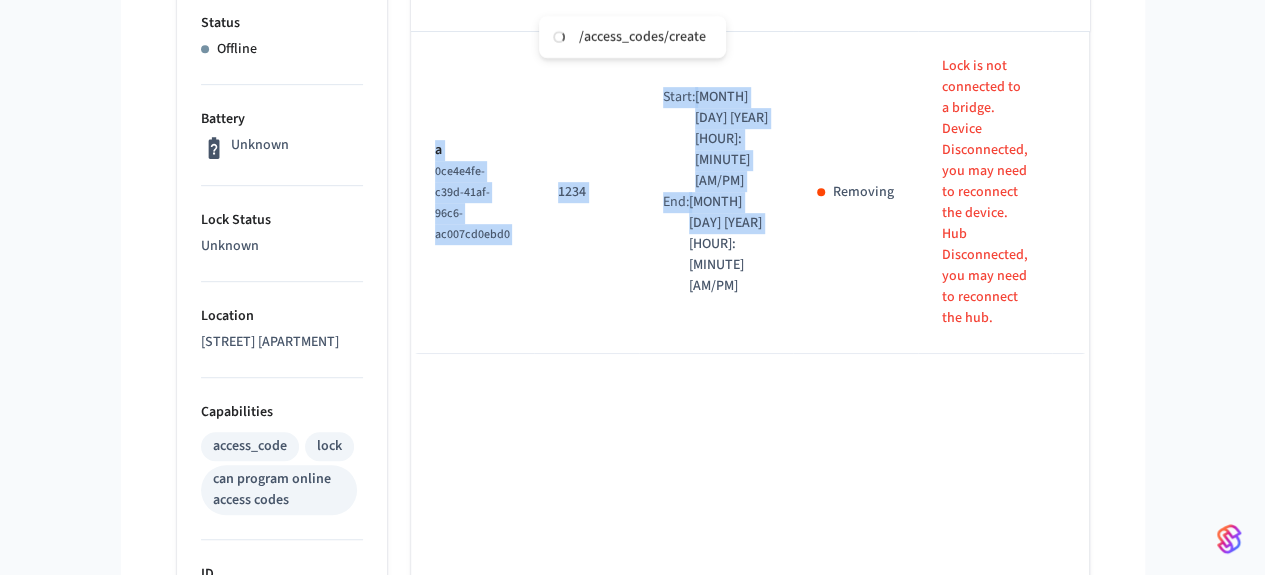 drag, startPoint x: 713, startPoint y: 231, endPoint x: 690, endPoint y: 466, distance: 236.12285 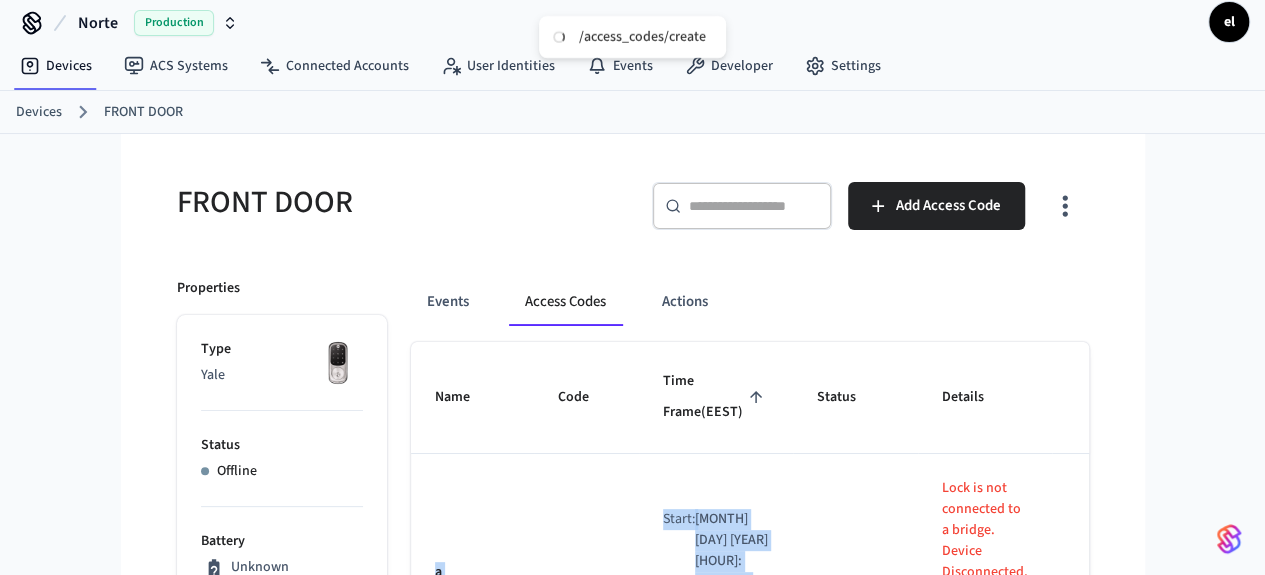 scroll, scrollTop: 0, scrollLeft: 0, axis: both 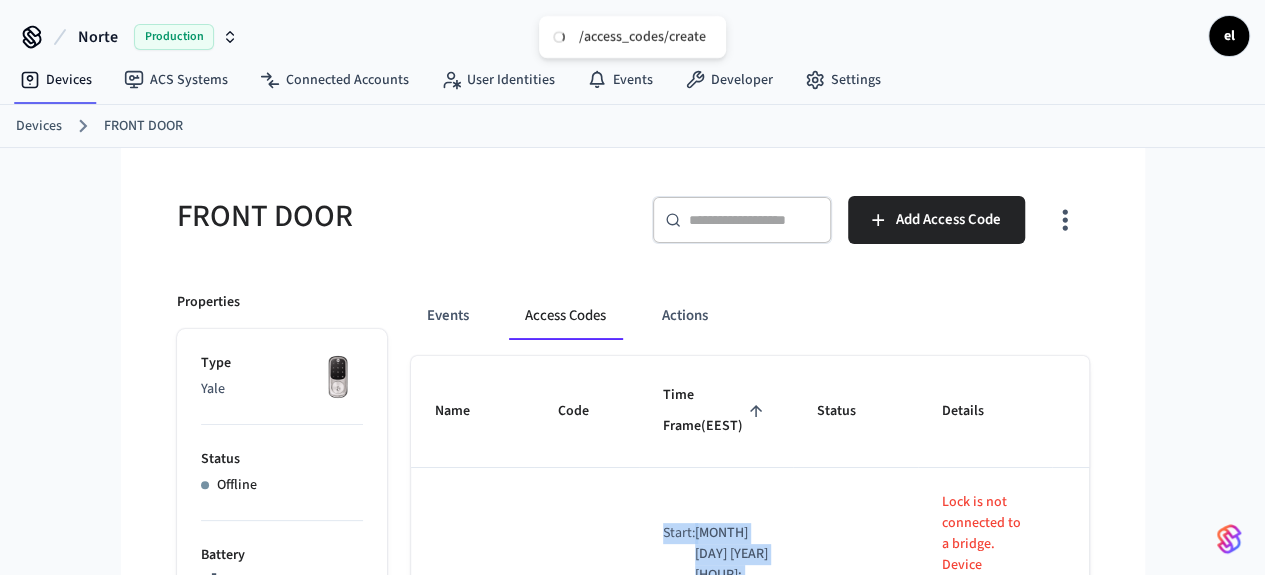 click on "el" at bounding box center (1229, 36) 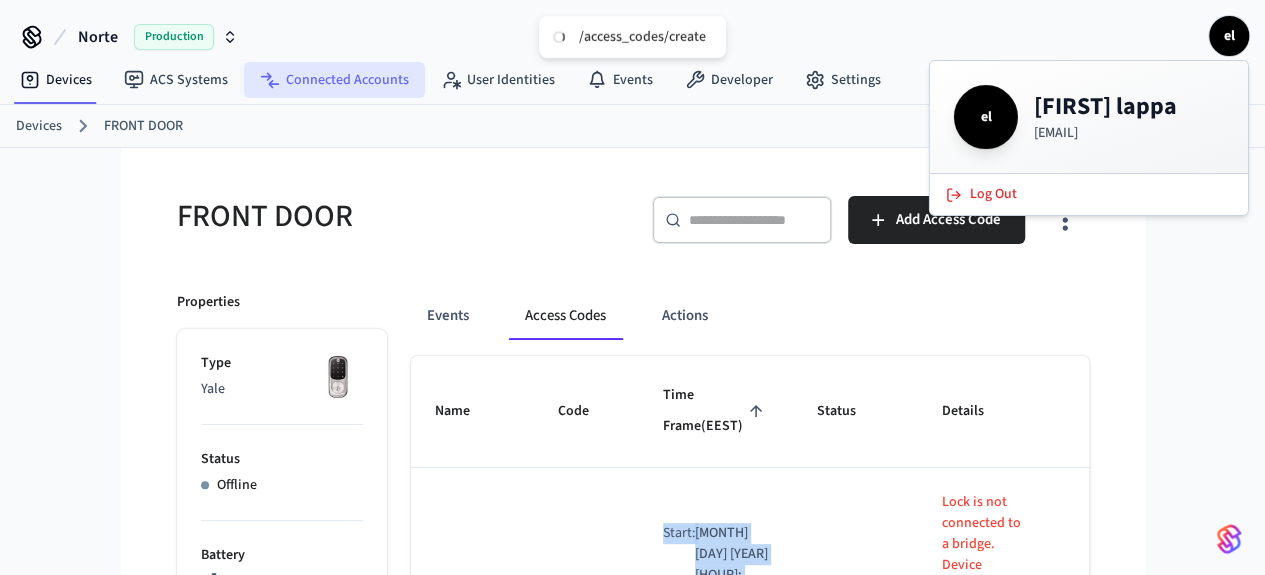 click on "Connected Accounts" at bounding box center [334, 80] 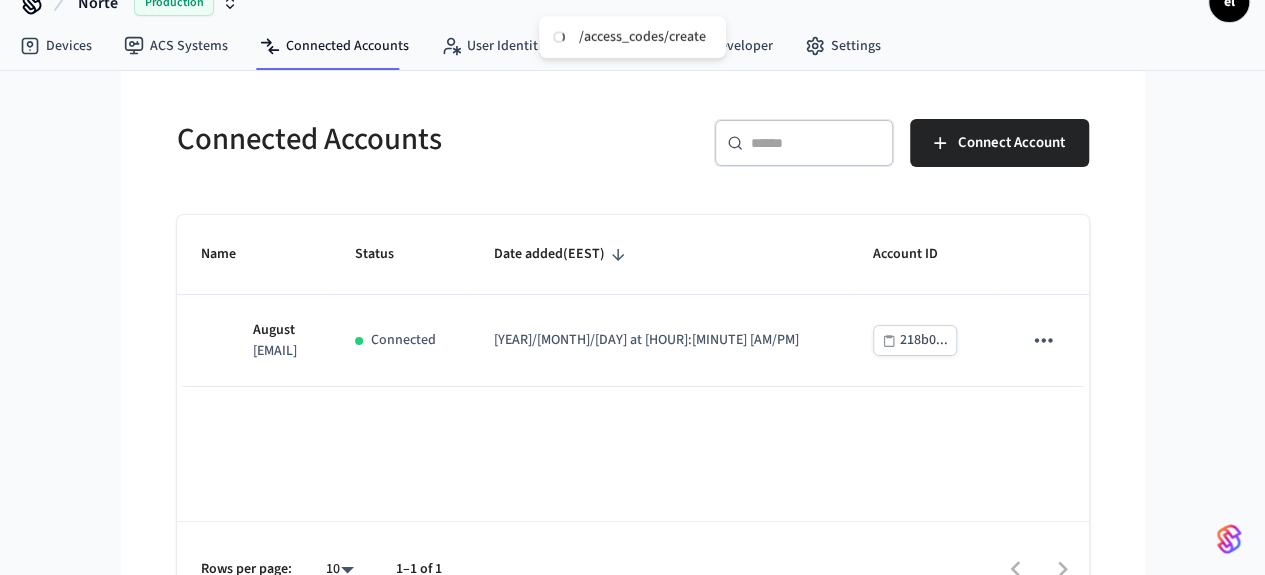 scroll, scrollTop: 44, scrollLeft: 0, axis: vertical 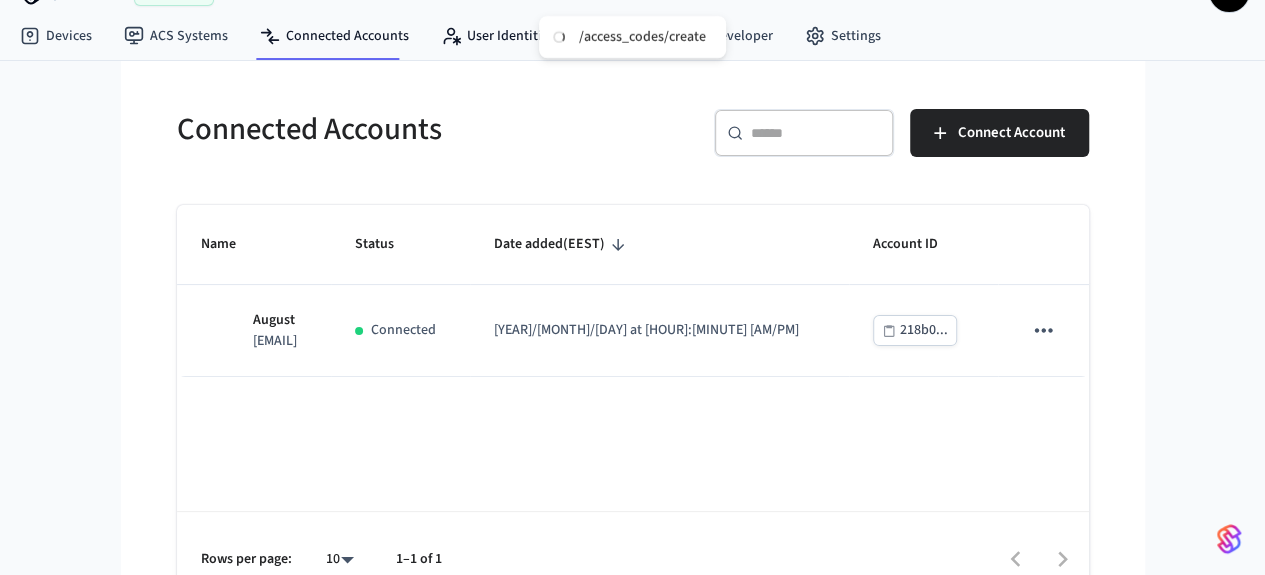 click on "Connected Accounts ​ ​ Connect Account Name Status Date added  (EEST) Account ID August [EMAIL] Connected [YEAR]/[MONTH]/[DAY] at [HOUR]:[MINUTE] [UUID] Rows per page: 10 ** 1–1 of 1" at bounding box center [633, 334] 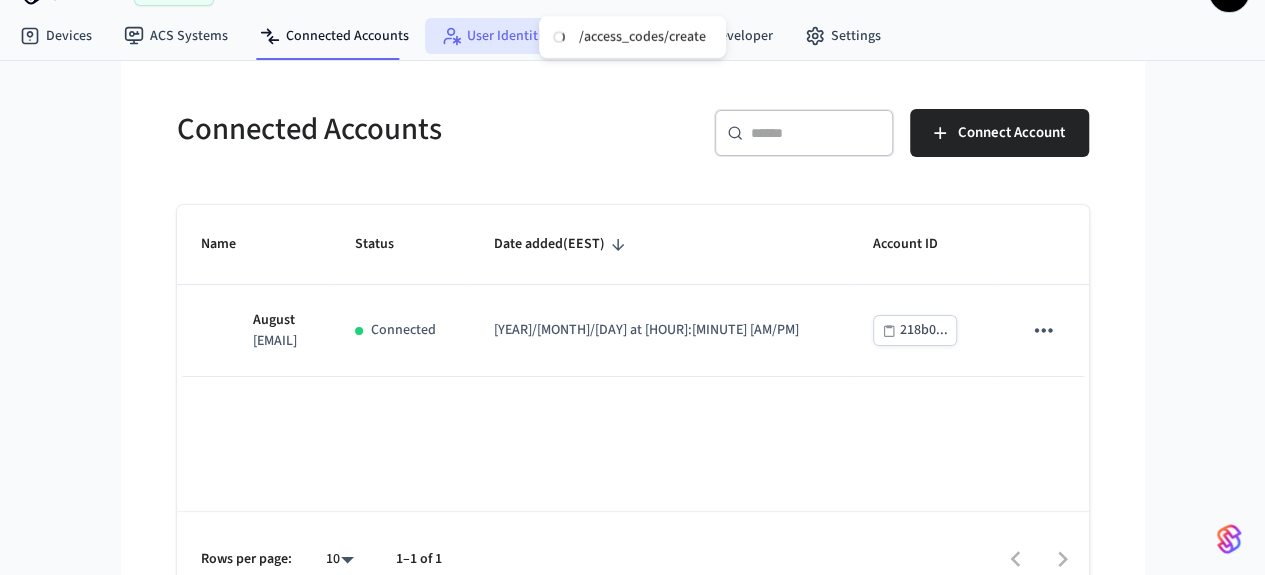 click on "User Identities" at bounding box center (498, 36) 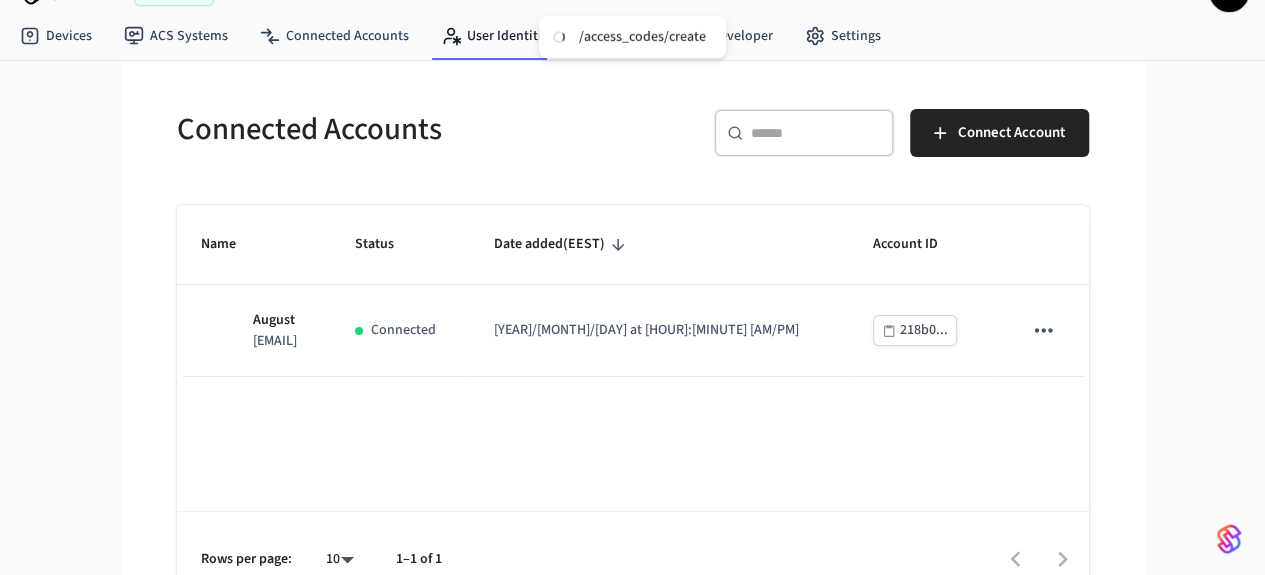 scroll, scrollTop: 0, scrollLeft: 0, axis: both 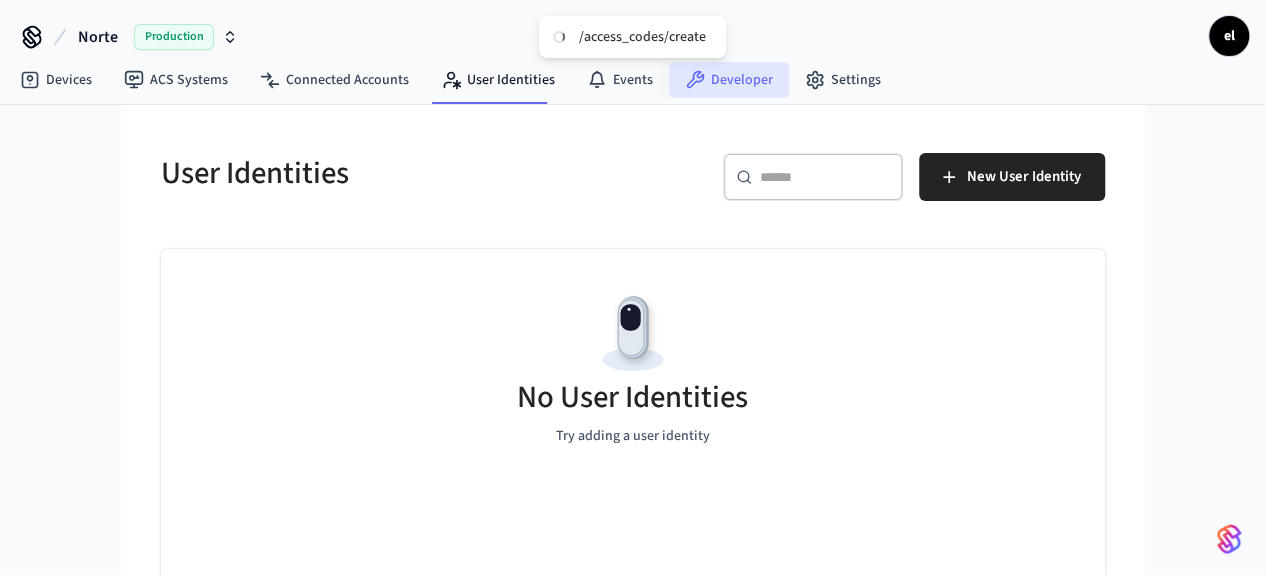 click on "Developer" at bounding box center [729, 80] 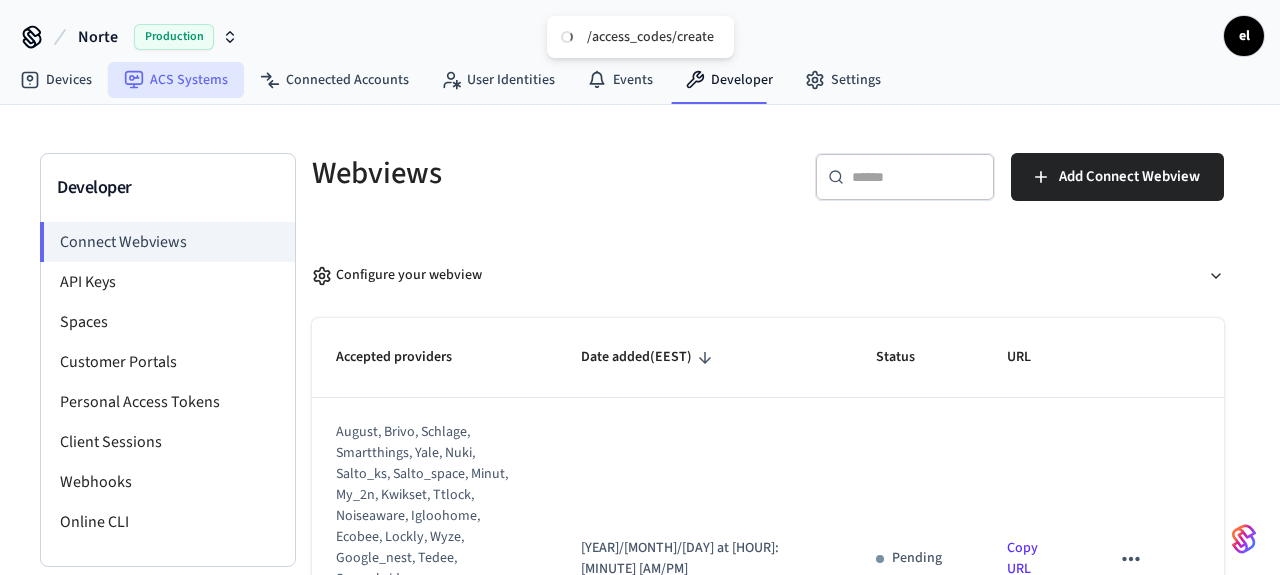 click on "ACS Systems" at bounding box center (176, 80) 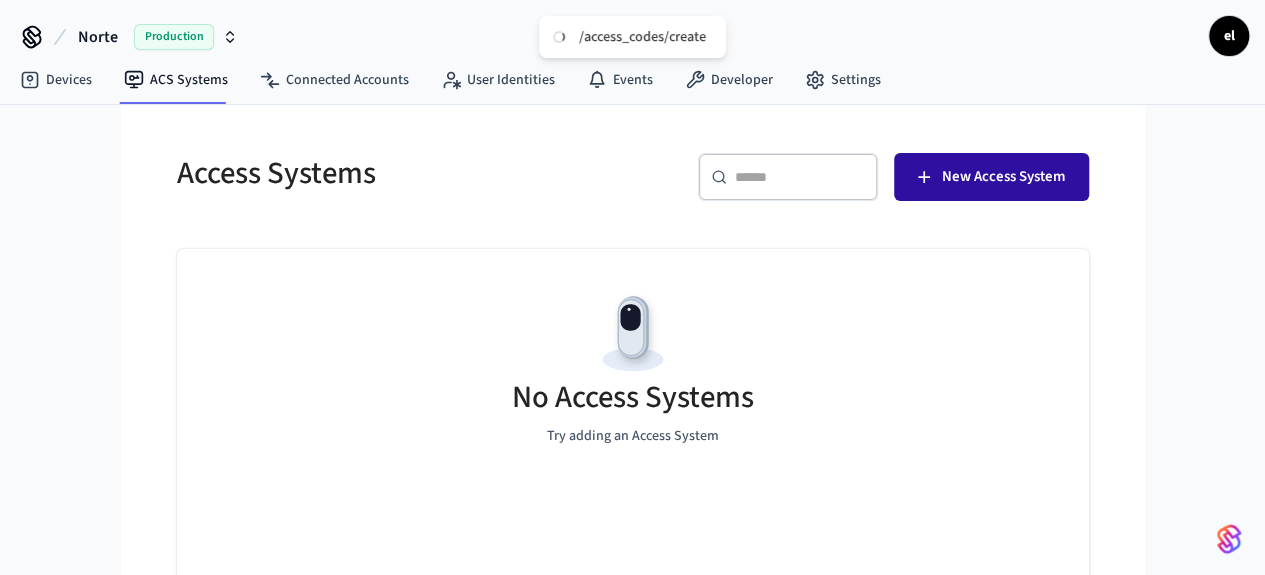 click on "New Access System" at bounding box center [1003, 177] 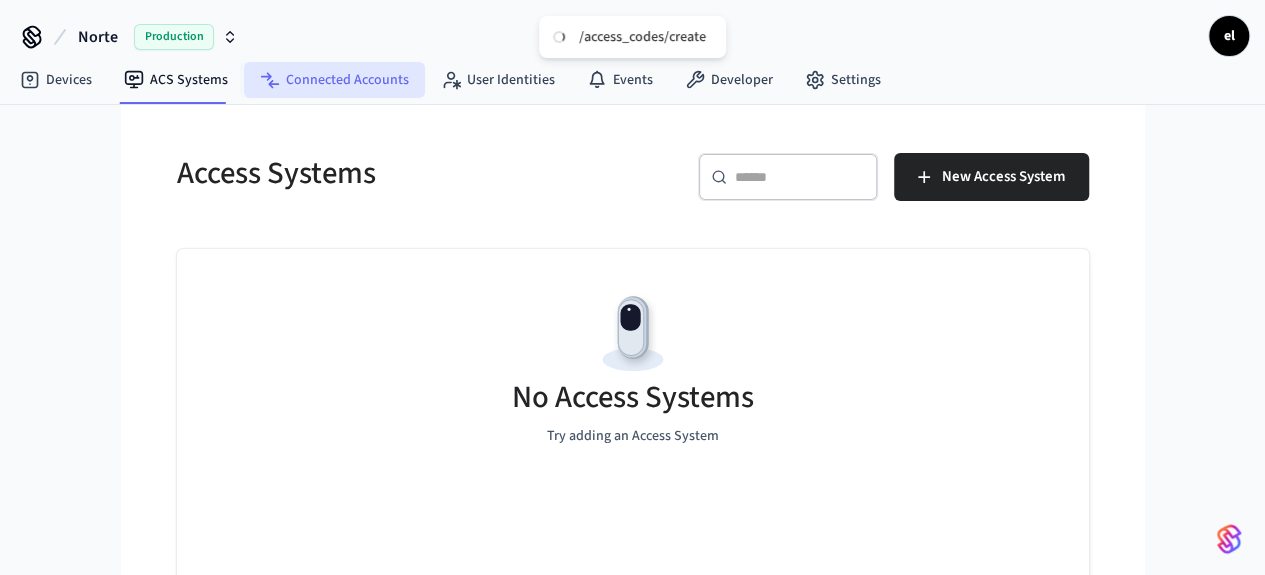 click on "Connected Accounts" at bounding box center [334, 80] 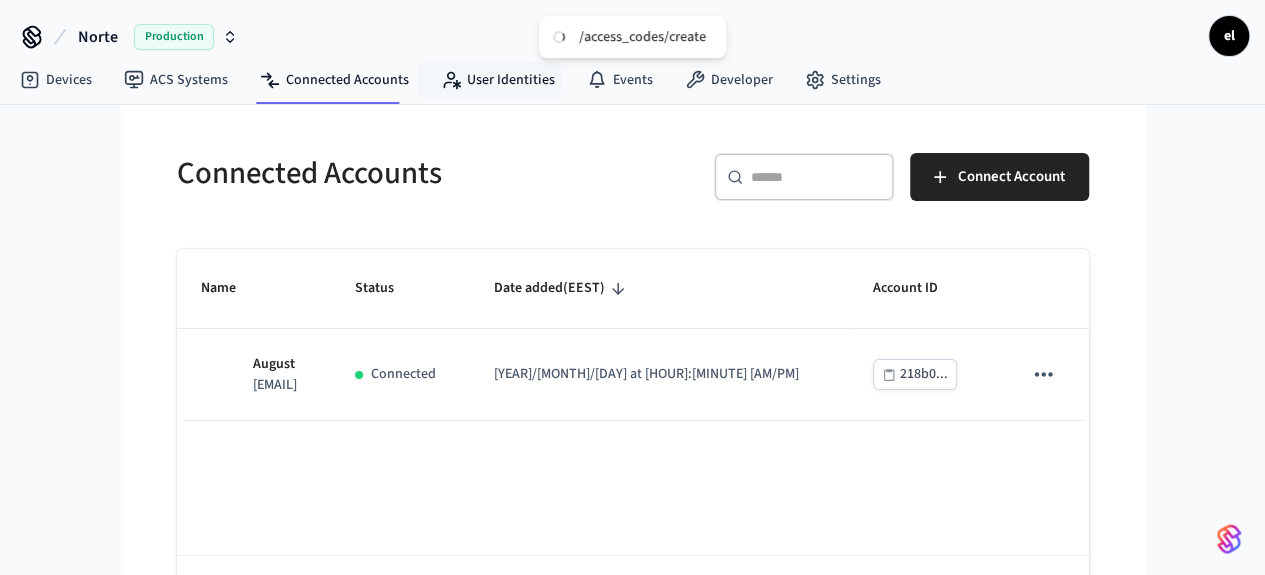click on "Devices ACS Systems Connected Accounts User Identities Events Developer Settings" at bounding box center [450, 81] 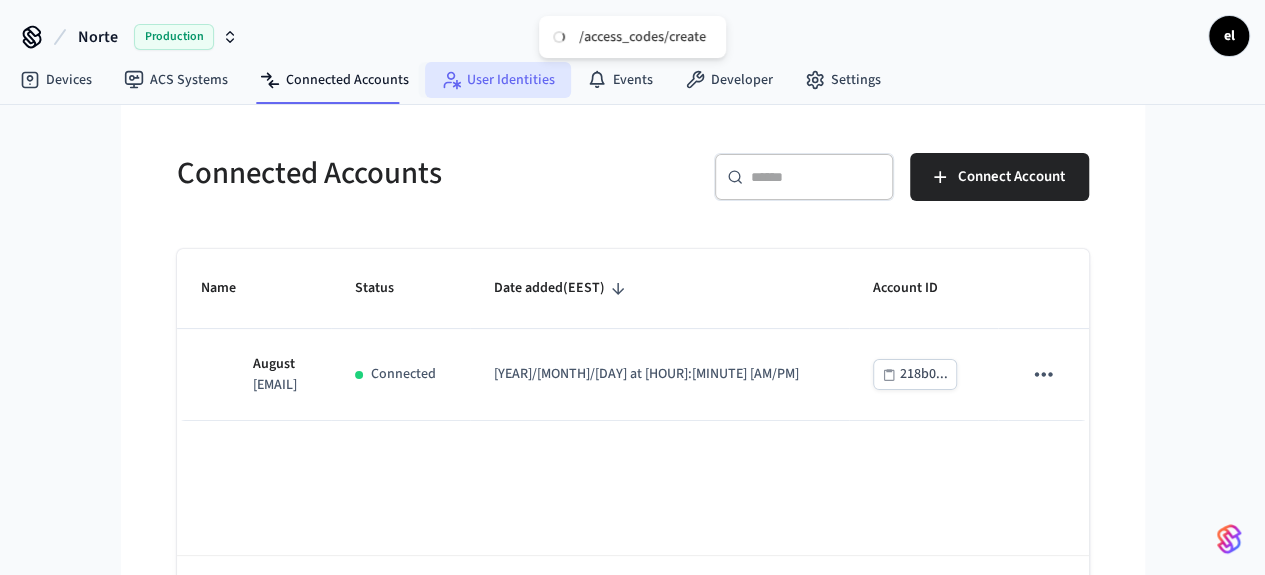 click on "User Identities" at bounding box center [498, 80] 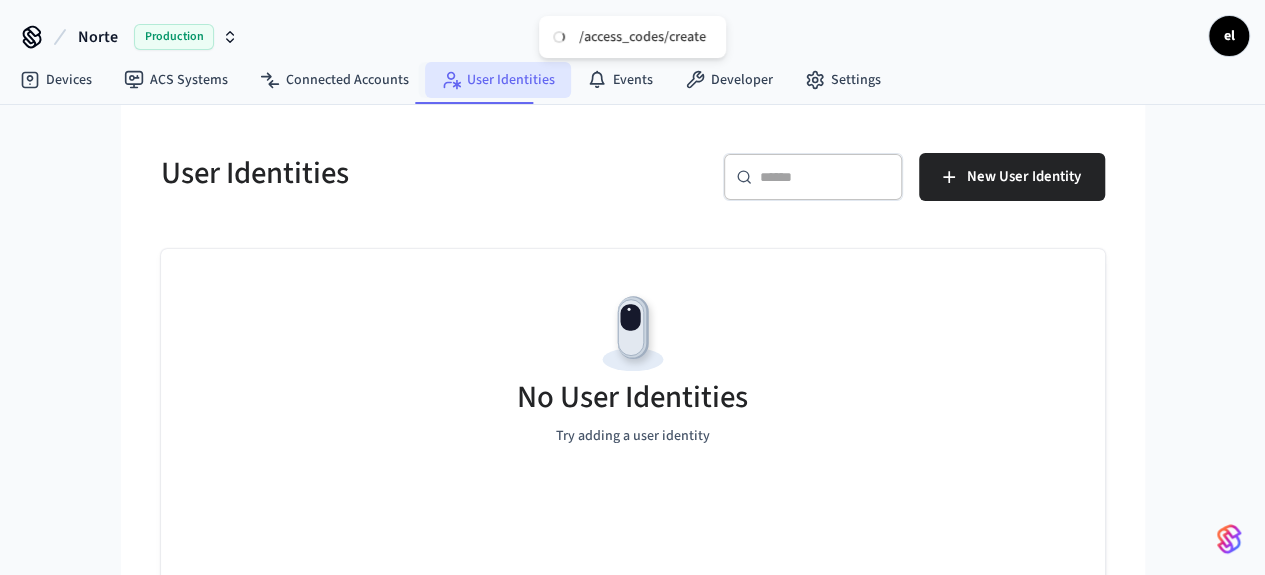 click on "User Identities" at bounding box center (498, 80) 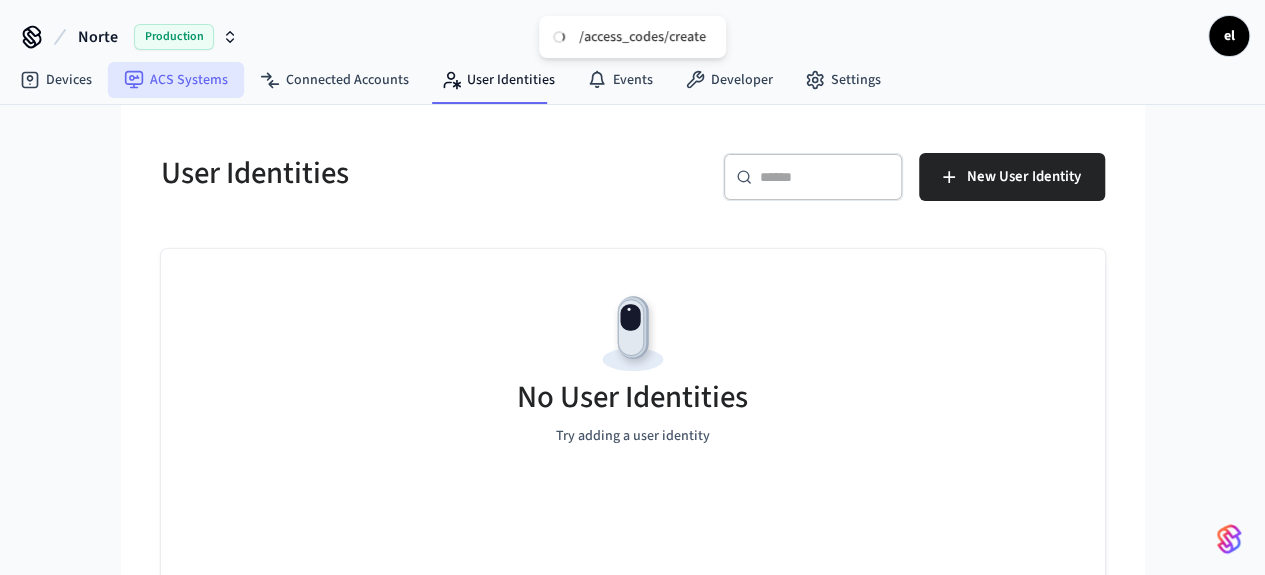 click on "ACS Systems" at bounding box center (176, 80) 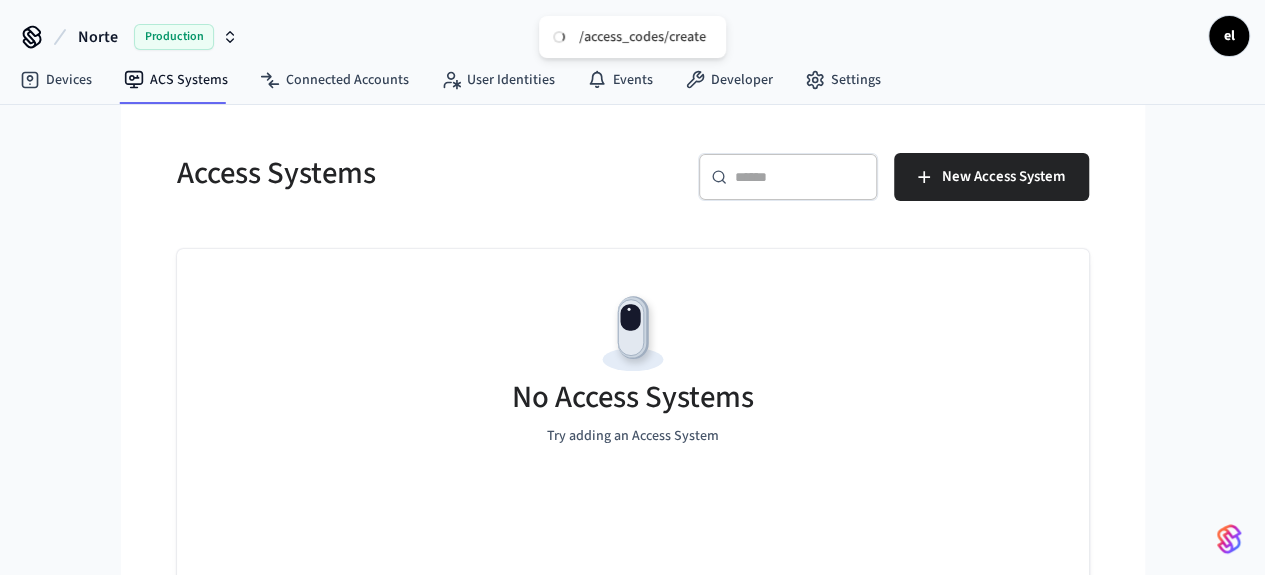 click on "Devices ACS Systems Connected Accounts User Identities Events Developer Settings" at bounding box center (632, 81) 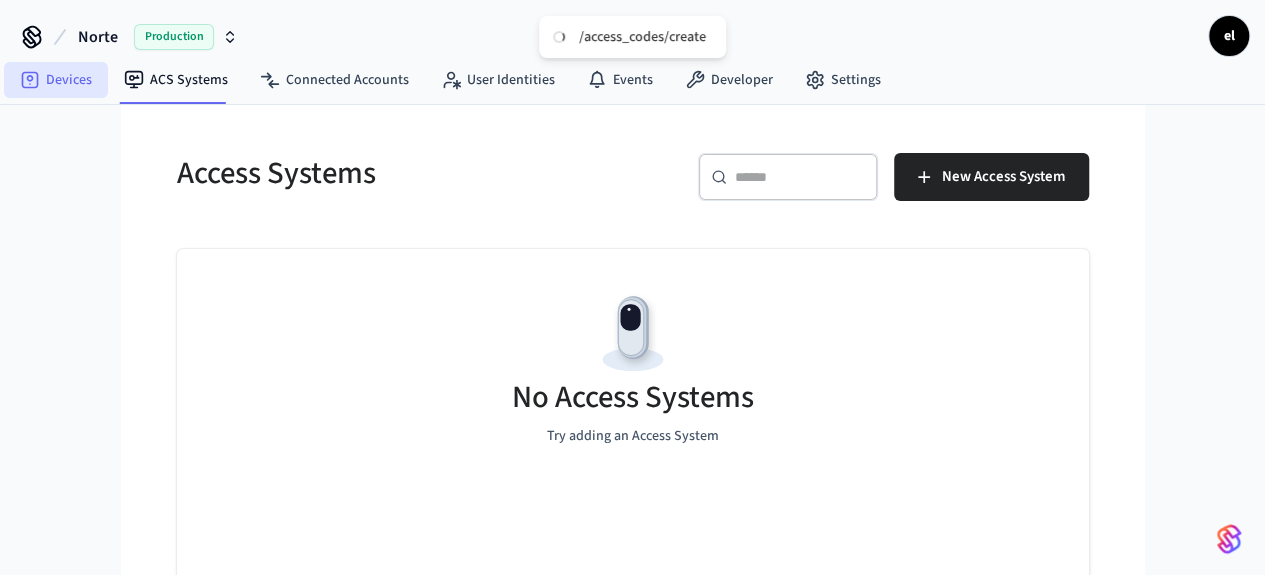 click on "Devices" at bounding box center [56, 80] 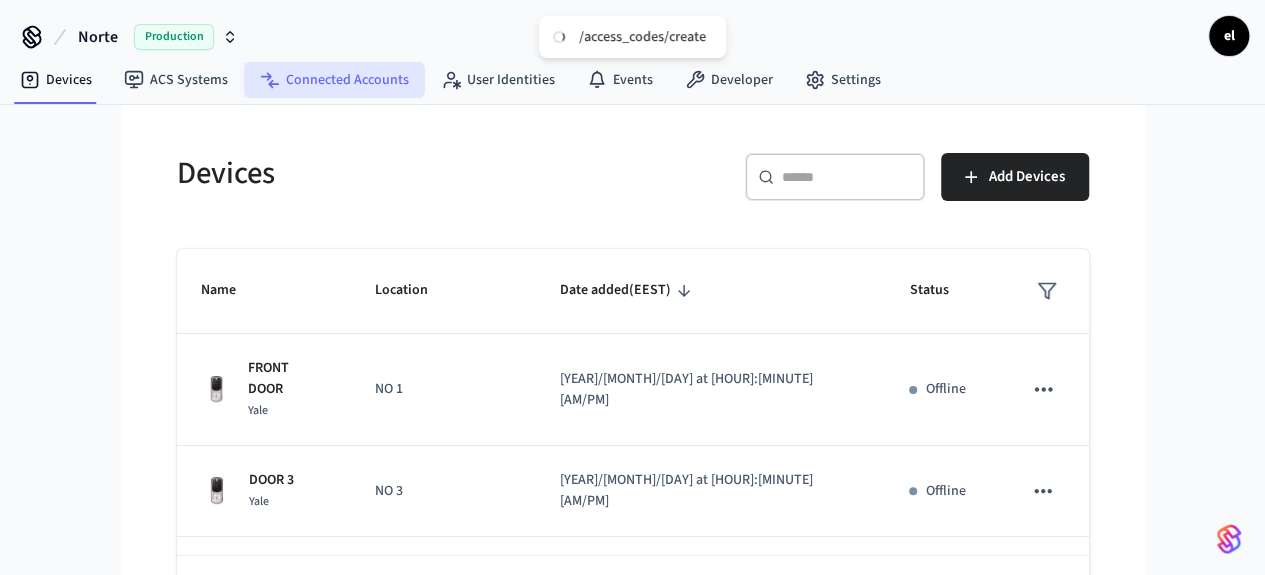 click on "Connected Accounts" at bounding box center (334, 80) 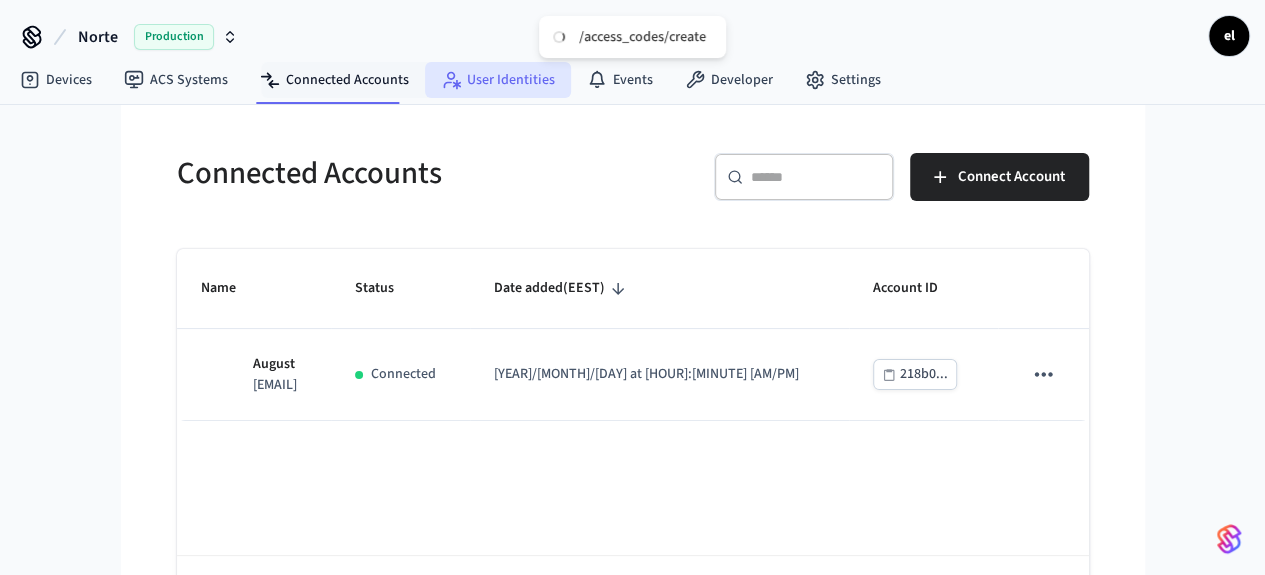 click on "User Identities" at bounding box center [498, 80] 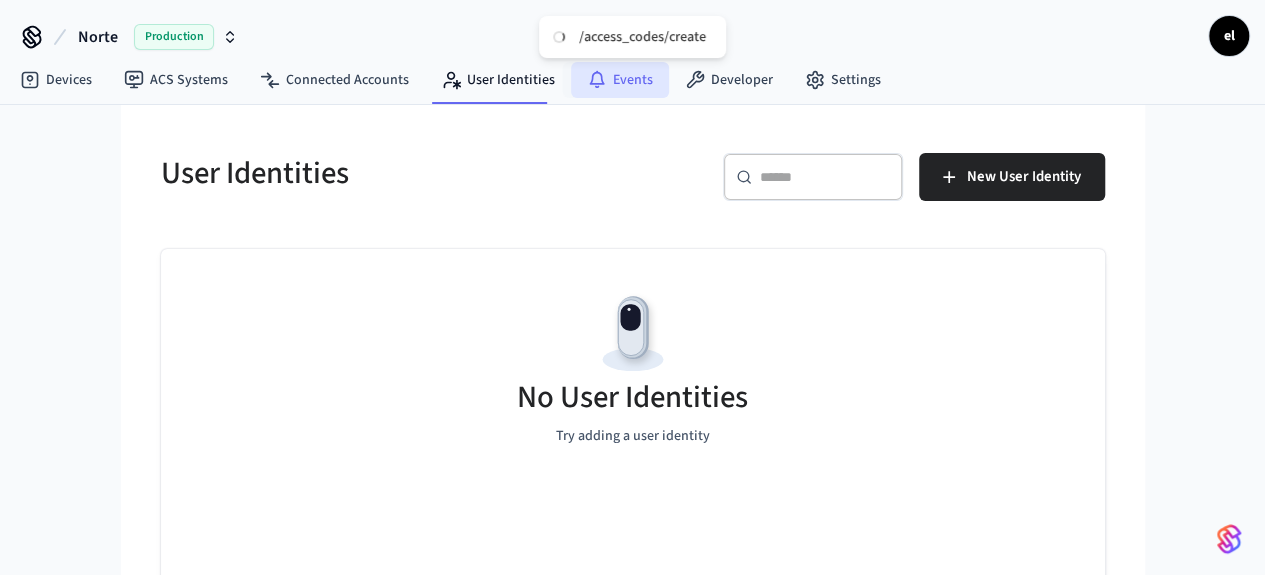 click on "Events" at bounding box center [620, 80] 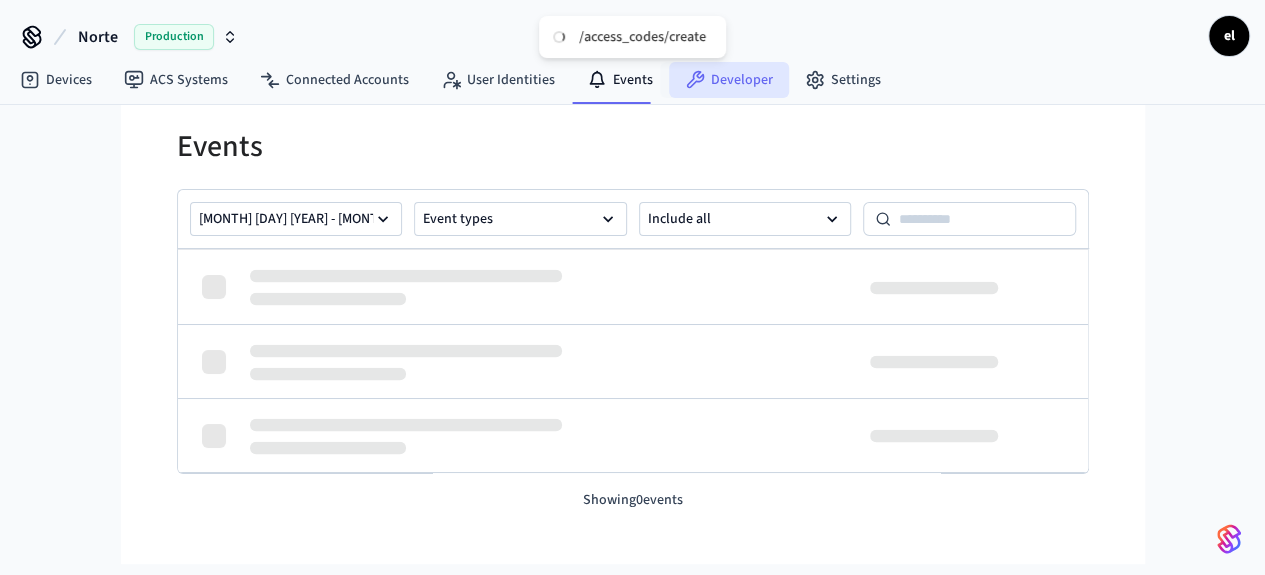 click 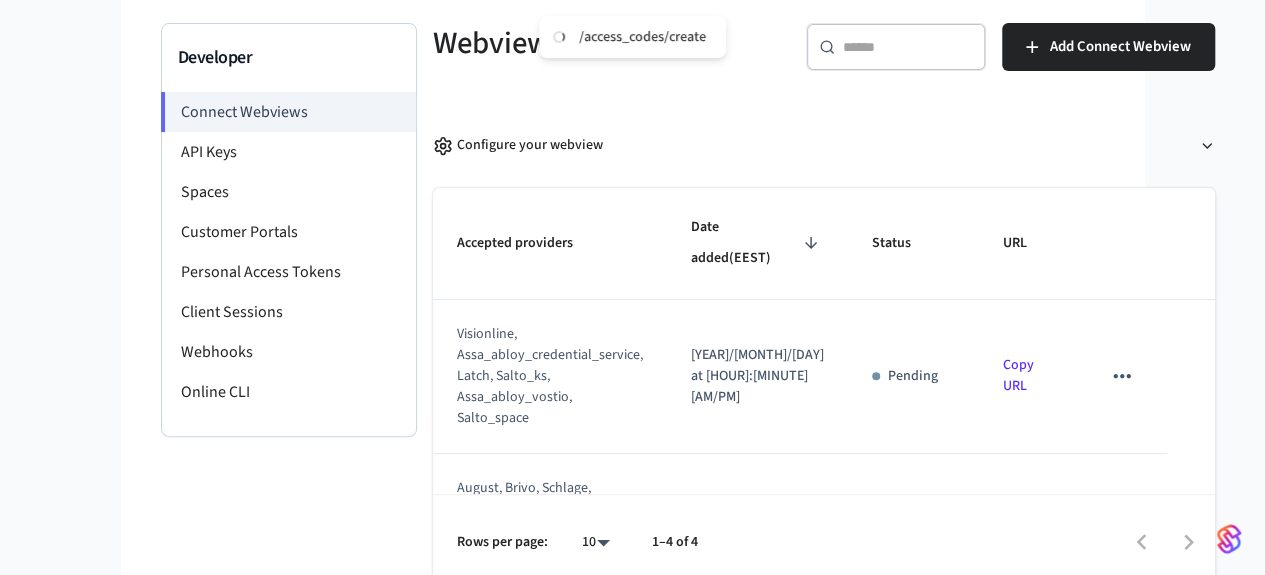scroll, scrollTop: 144, scrollLeft: 0, axis: vertical 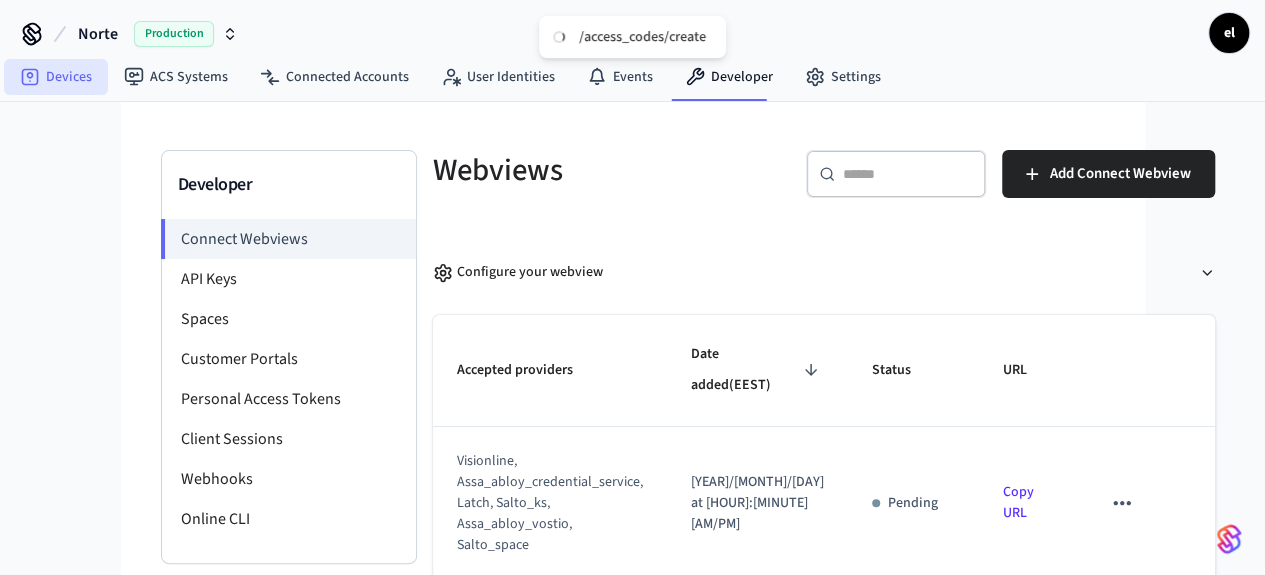 click on "Devices" at bounding box center [56, 77] 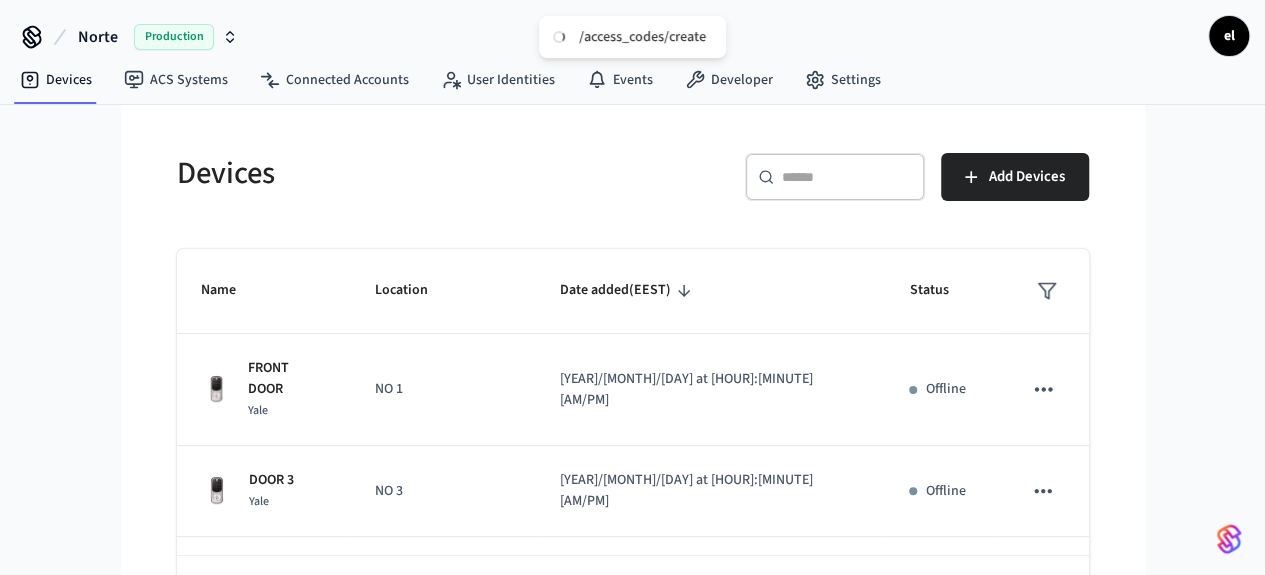 scroll, scrollTop: 75, scrollLeft: 0, axis: vertical 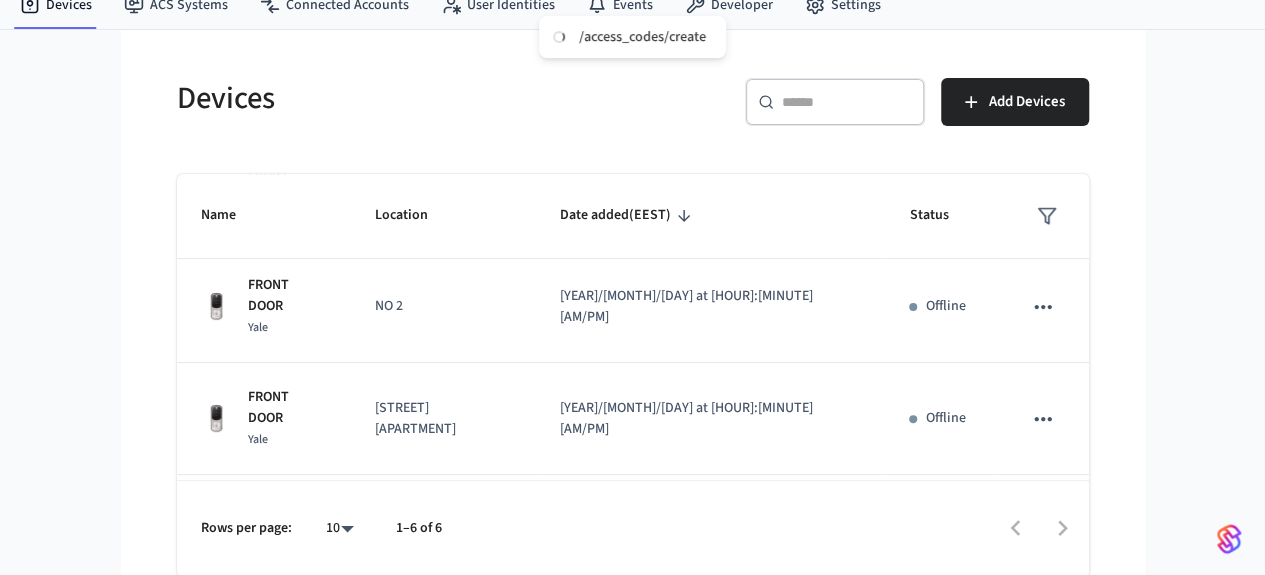 click on "Devices ​ ​ Add Devices Name Location Date added  (EEST) Status FRONT DOOR Yale NO 1 [YEAR]/[MONTH]/[DAY] at [HOUR]:[MINUTE] [AM/PM] Offline DOOR 3 Yale NO 3 [YEAR]/[MONTH]/[DAY] at [HOUR]:[MINUTE] [AM/PM] Offline FRONT DOOR Yale NO 4 [YEAR]/[MONTH]/[DAY] at [HOUR]:[MINUTE] [AM/PM] Offline FRONT DOOR Yale NO 2 [YEAR]/[MONTH]/[DAY] at [HOUR]:[MINUTE] [AM/PM] Offline FRONT DOOR Yale [STREET] [APARTMENT] [YEAR]/[MONTH]/[DAY] at [HOUR]:[MINUTE] [AM/PM] Offline FRONT DOOR Yale [STREET] [APARTMENT] [YEAR]/[MONTH]/[DAY] at [HOUR]:[MINUTE] [AM/PM] Offline Rows per page: 10 ** 1–6 of 6" at bounding box center (633, 315) 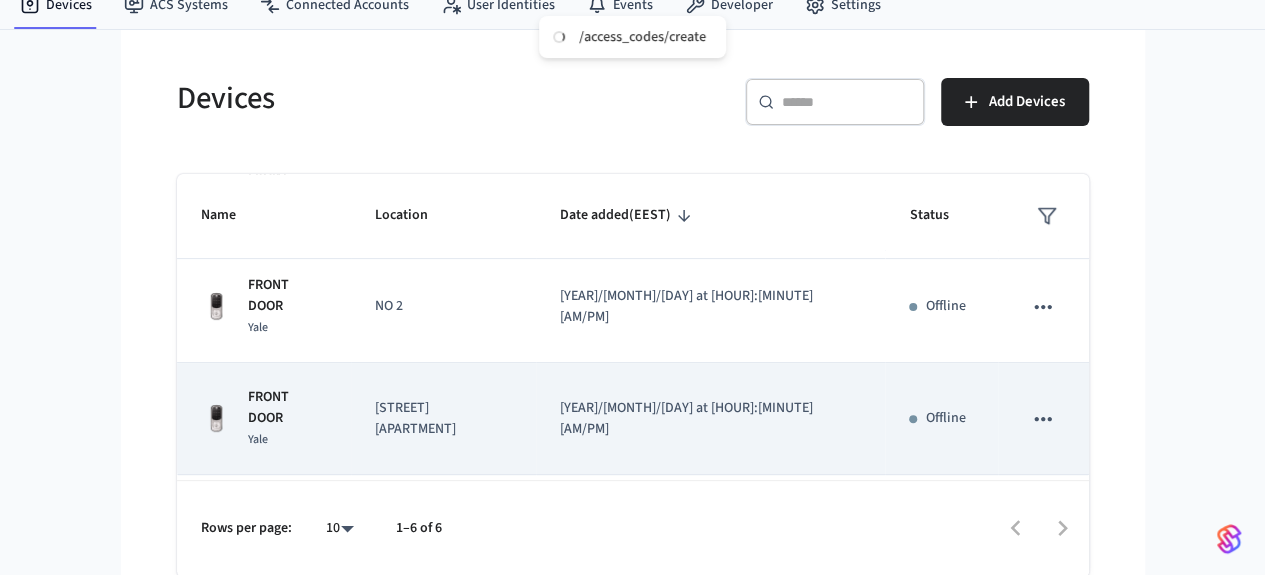 click on "Offline" at bounding box center (941, 419) 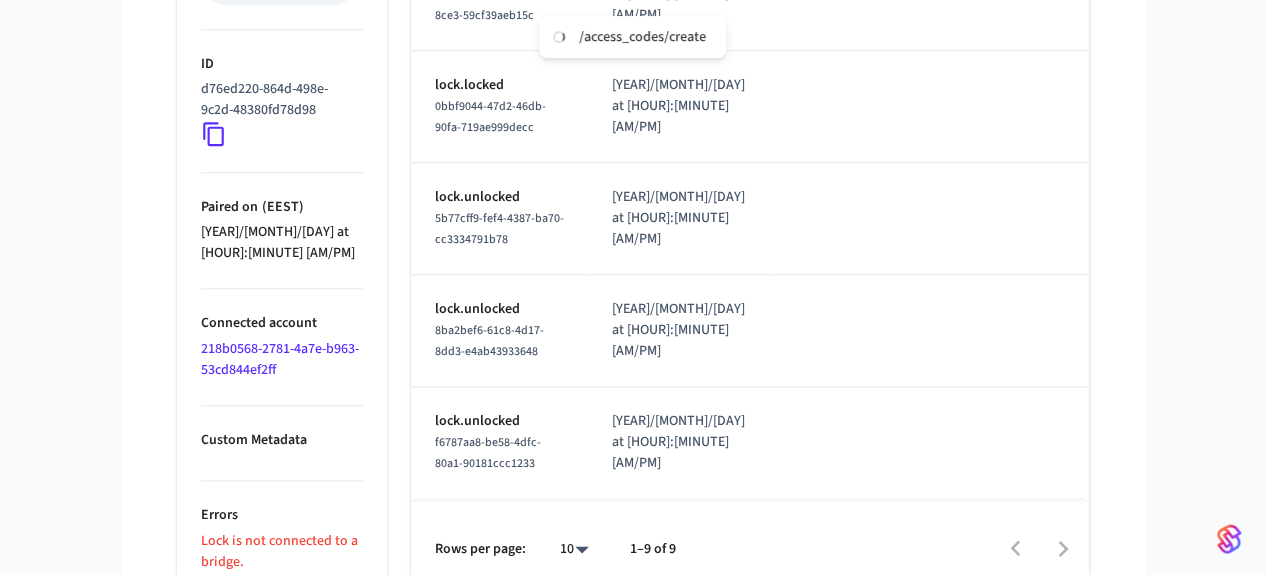 scroll, scrollTop: 938, scrollLeft: 0, axis: vertical 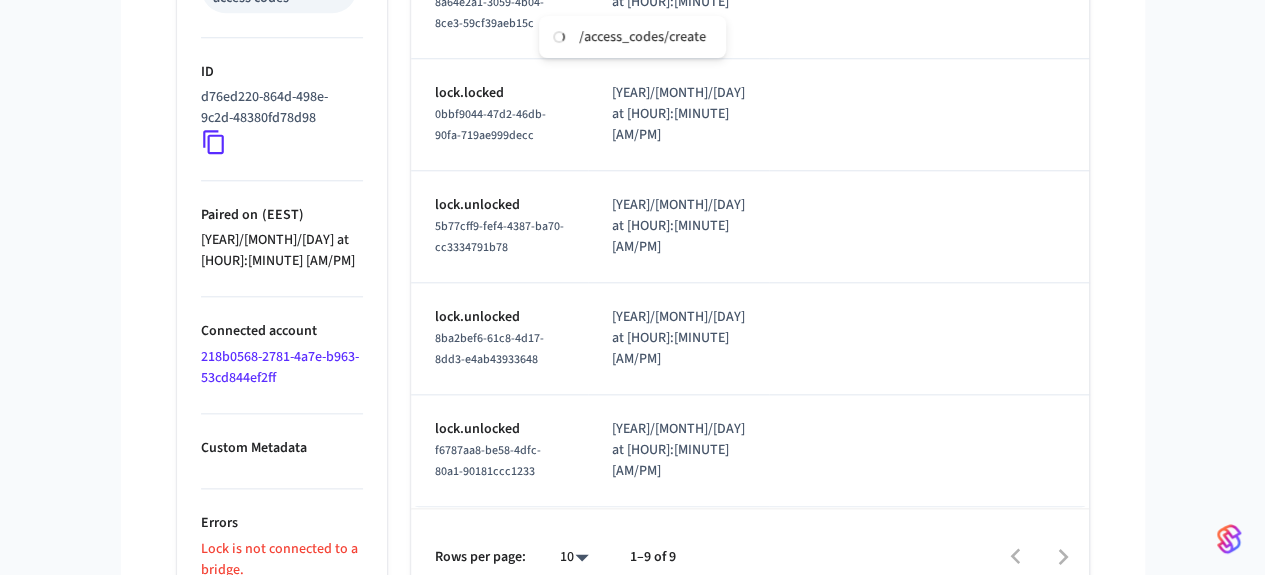 drag, startPoint x: 1235, startPoint y: 475, endPoint x: 1279, endPoint y: -87, distance: 563.7198 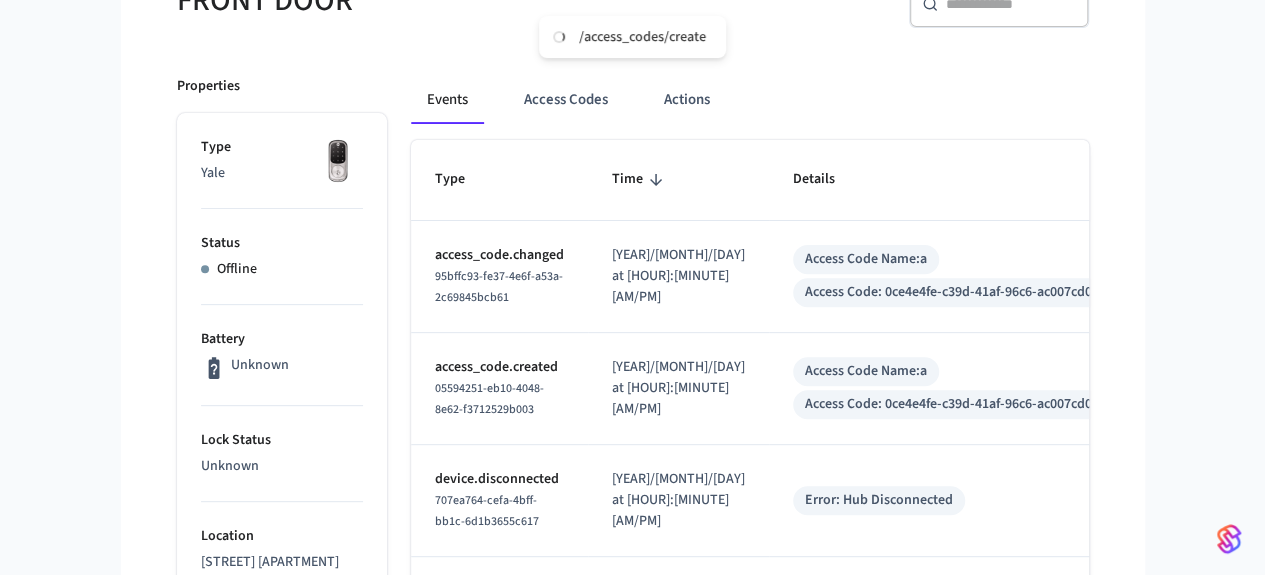 scroll, scrollTop: 0, scrollLeft: 0, axis: both 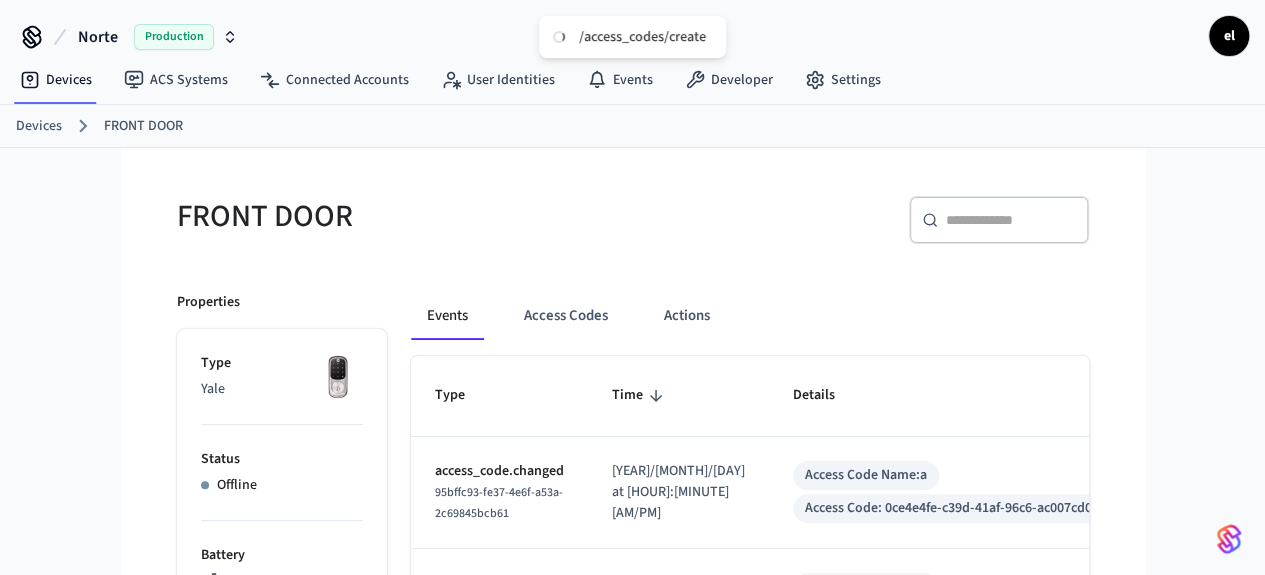 click 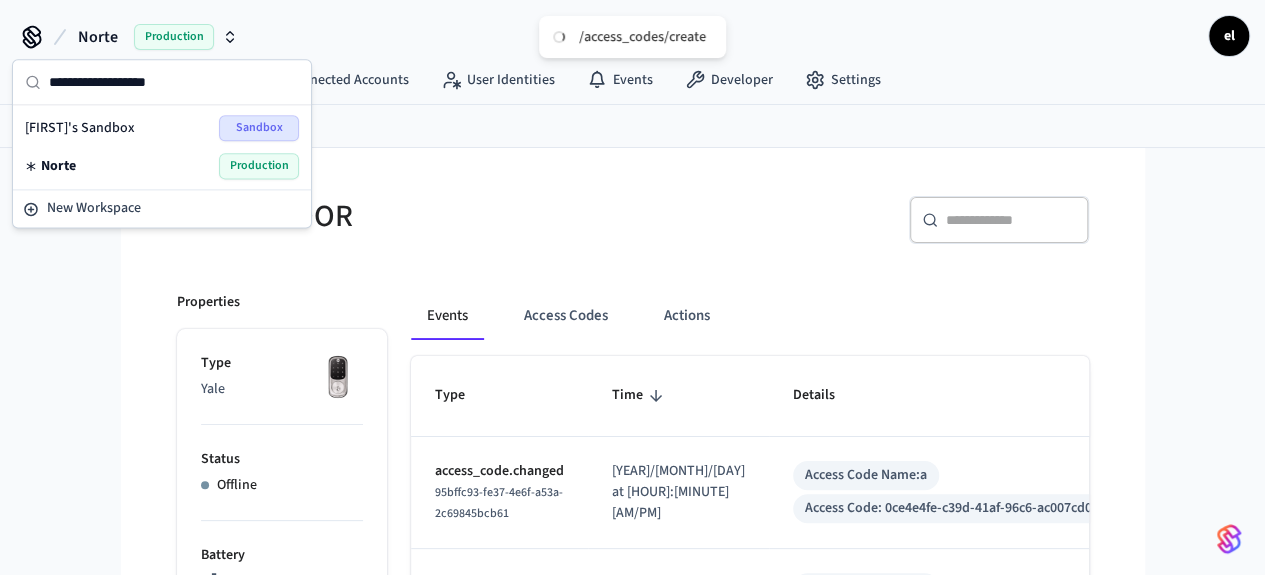 click on "FRONT DOOR" at bounding box center (387, 216) 